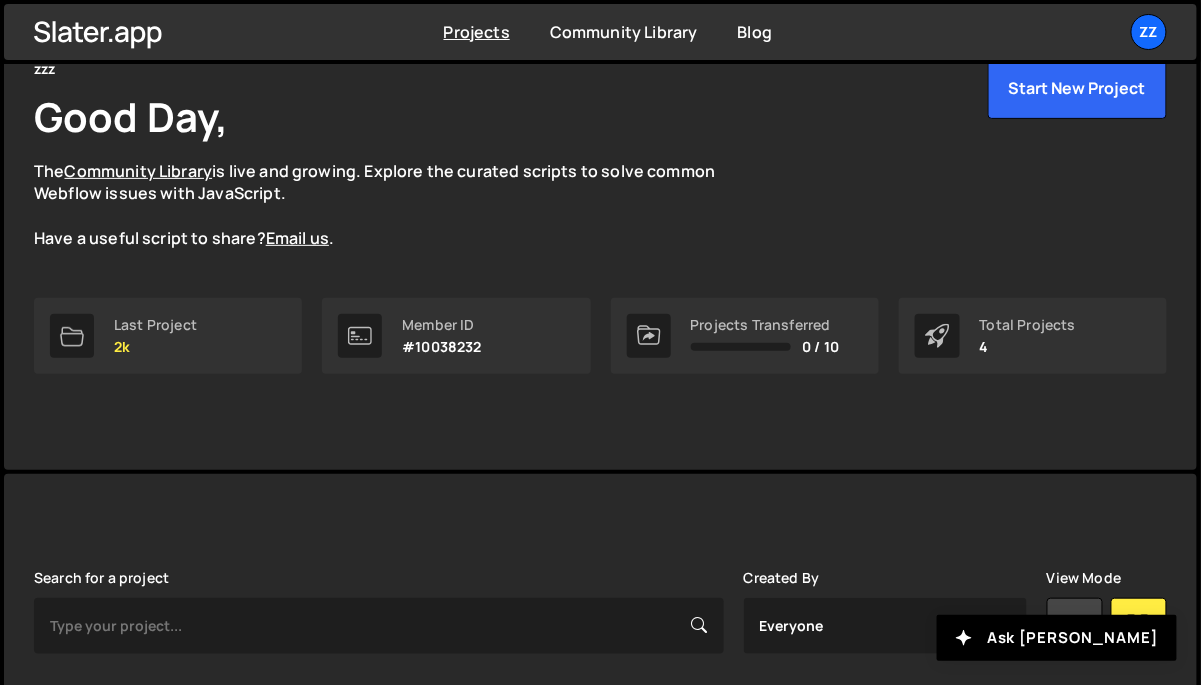 scroll, scrollTop: 155, scrollLeft: 0, axis: vertical 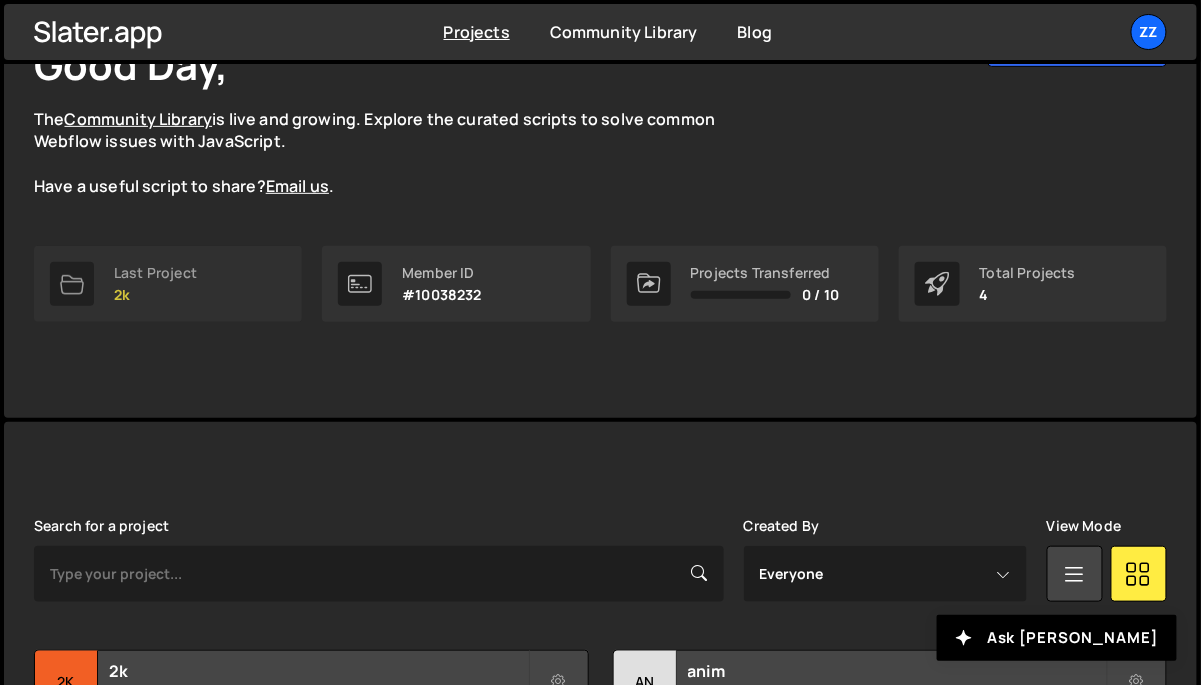 click on "Last Project
2k" at bounding box center [168, 284] 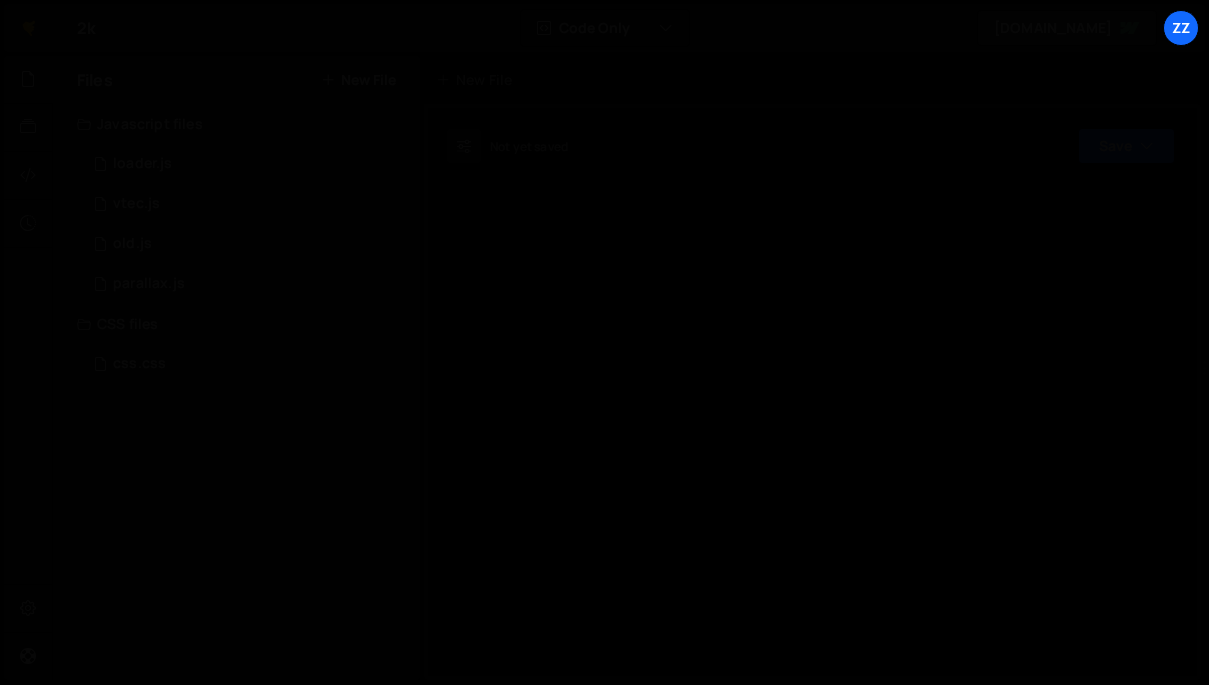 scroll, scrollTop: 0, scrollLeft: 0, axis: both 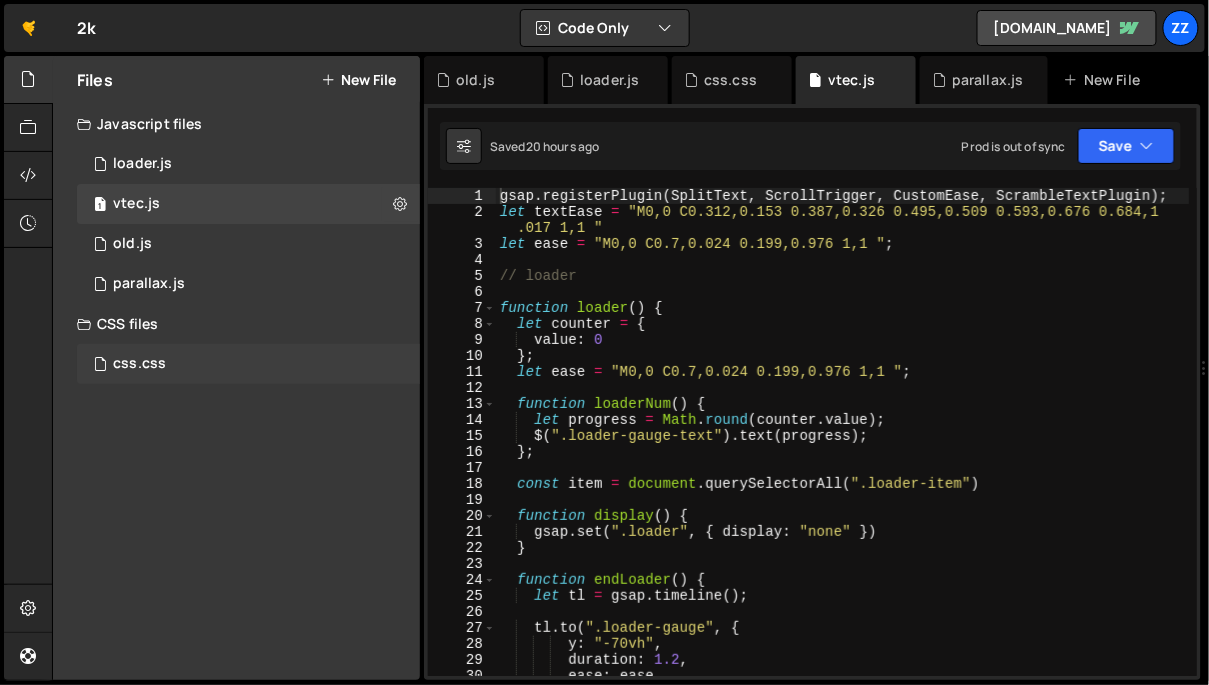 click on "css.css
0" at bounding box center (248, 364) 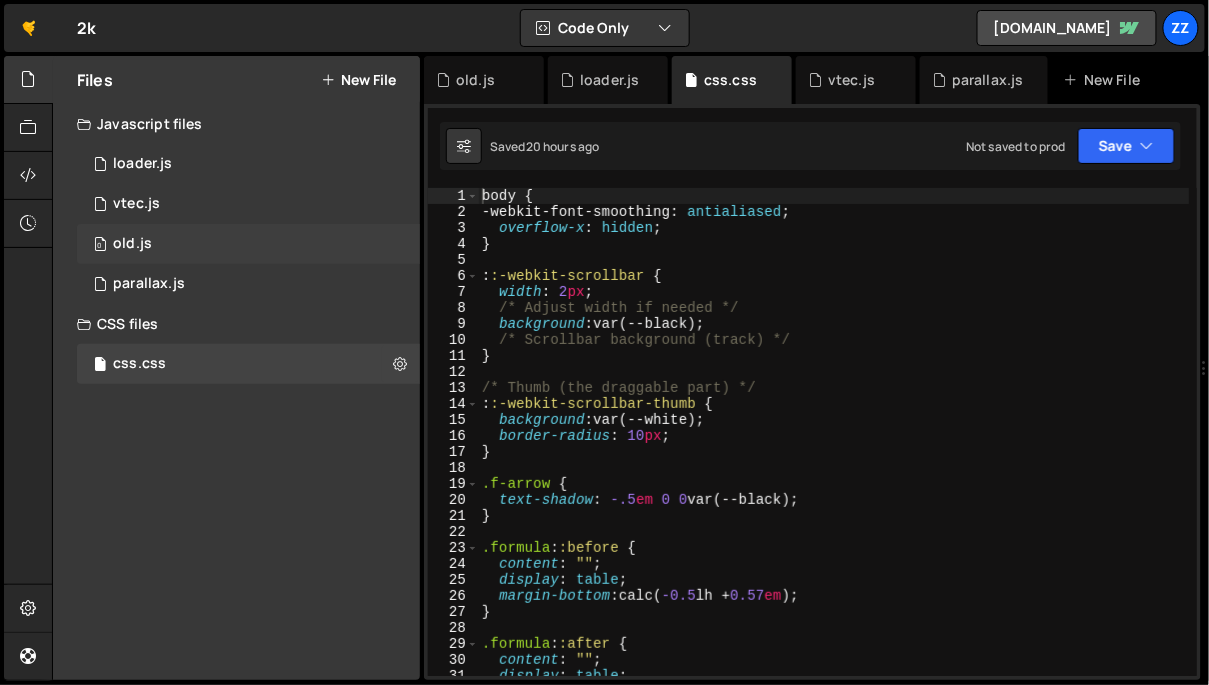 click on "0
old.js
0" at bounding box center (248, 244) 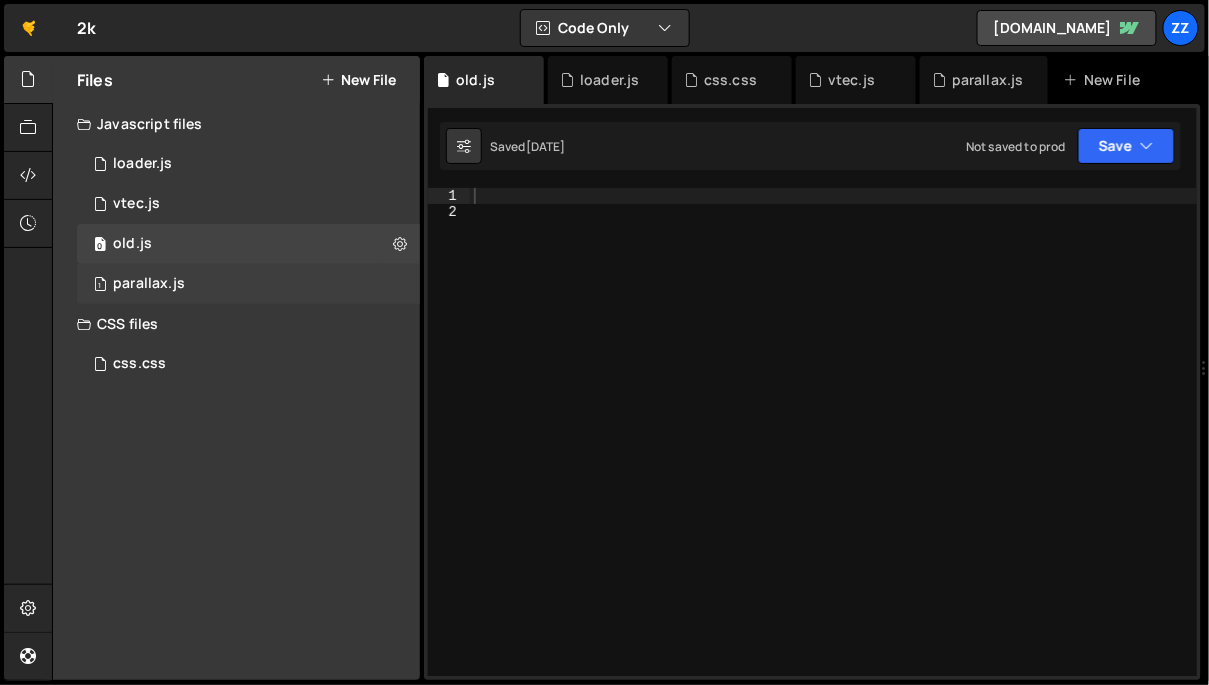 click on "1
parallax.js
0" at bounding box center (248, 284) 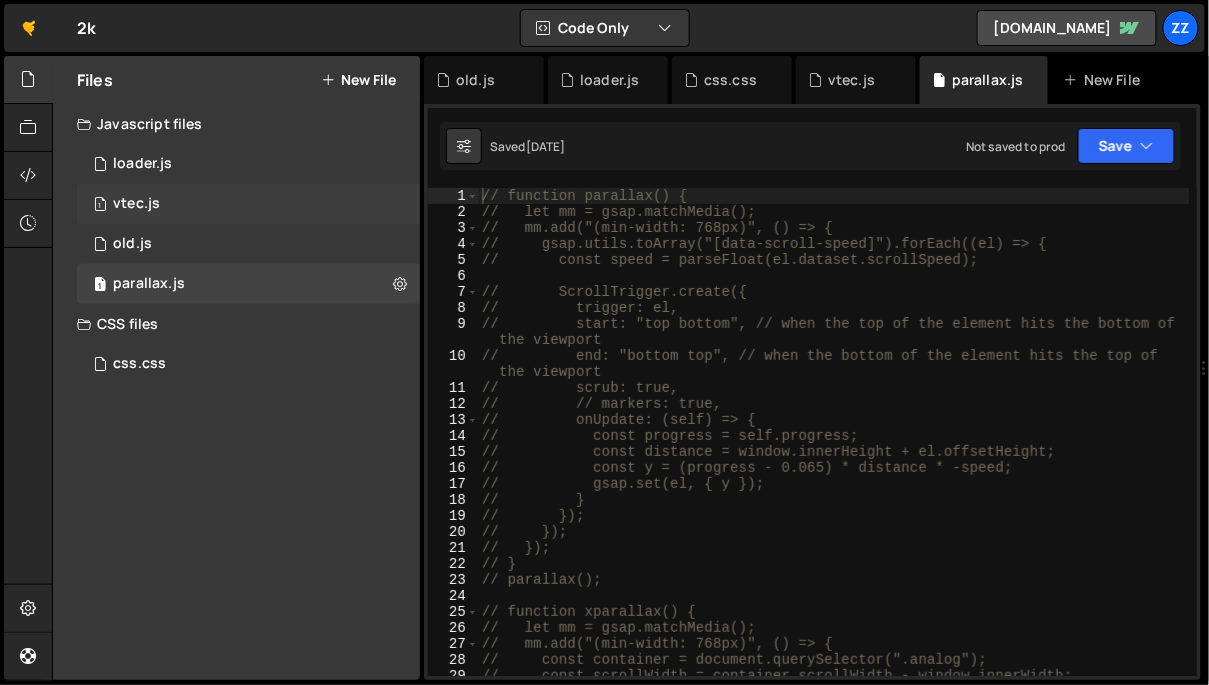 click on "1
vtec.js
0" 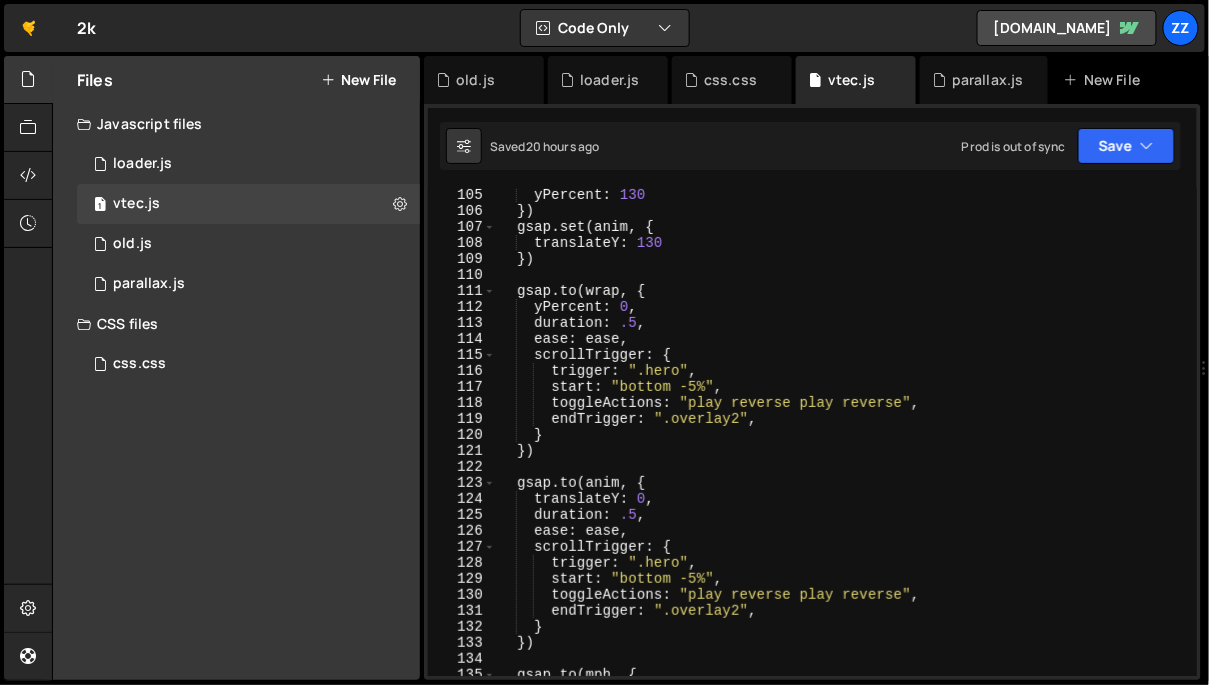 scroll, scrollTop: 1681, scrollLeft: 0, axis: vertical 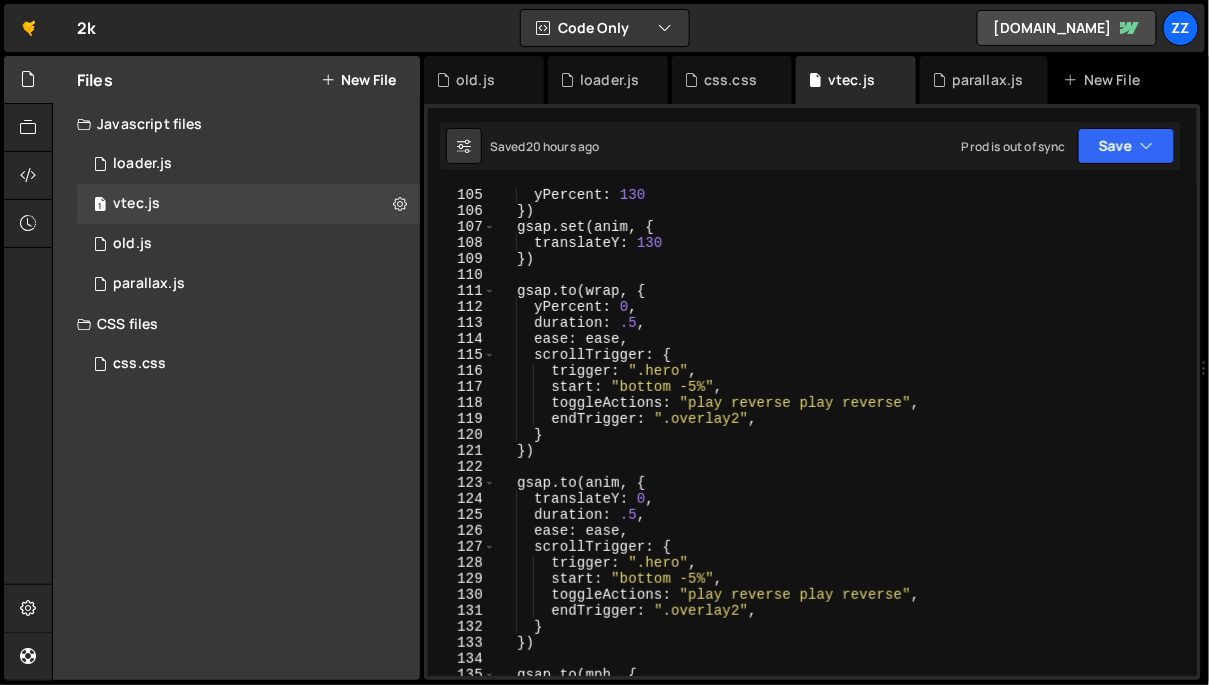 type 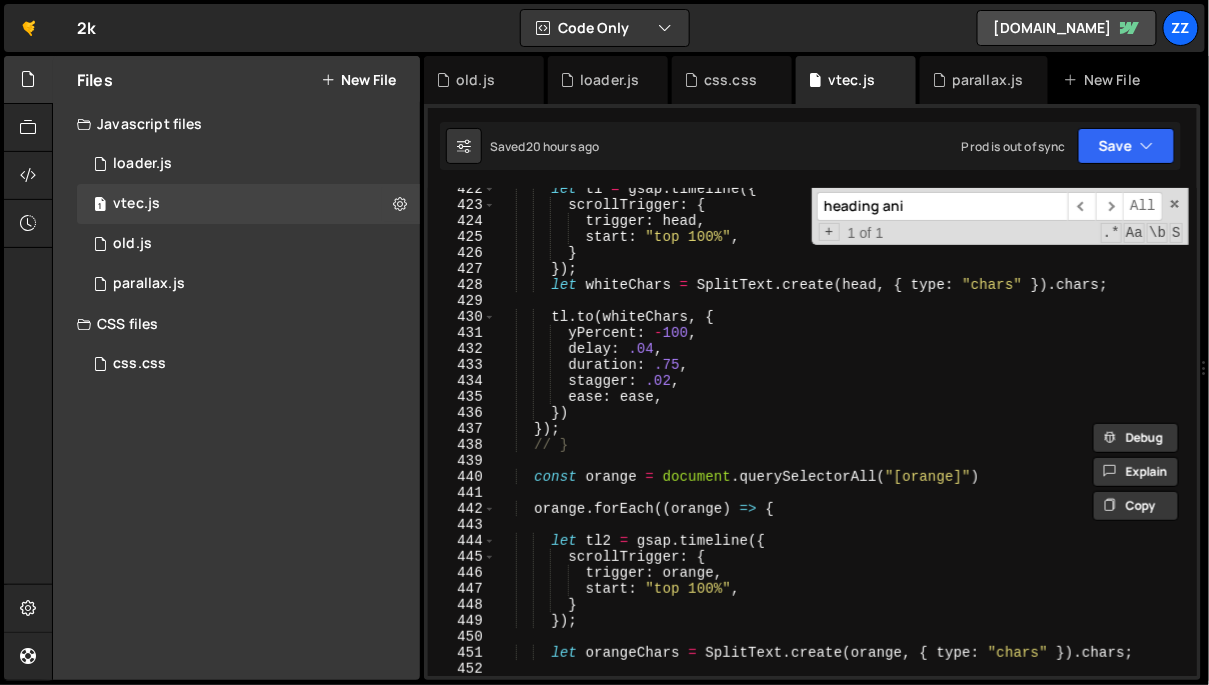 scroll, scrollTop: 6784, scrollLeft: 0, axis: vertical 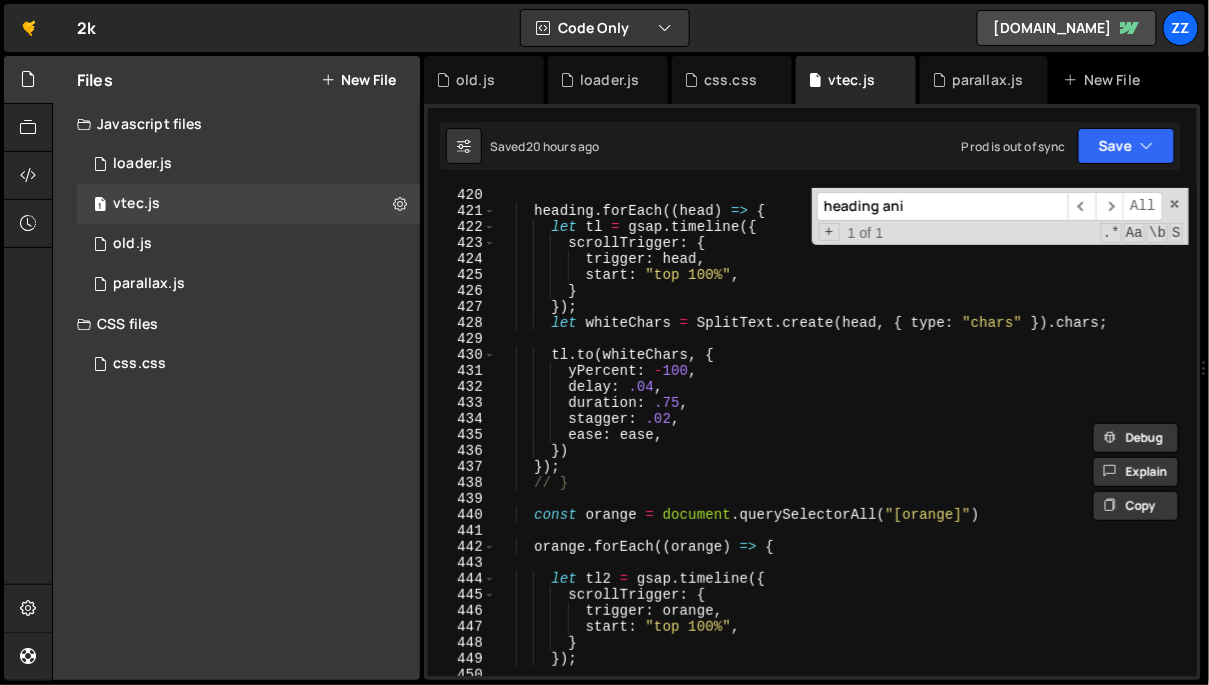 type on "heading ani" 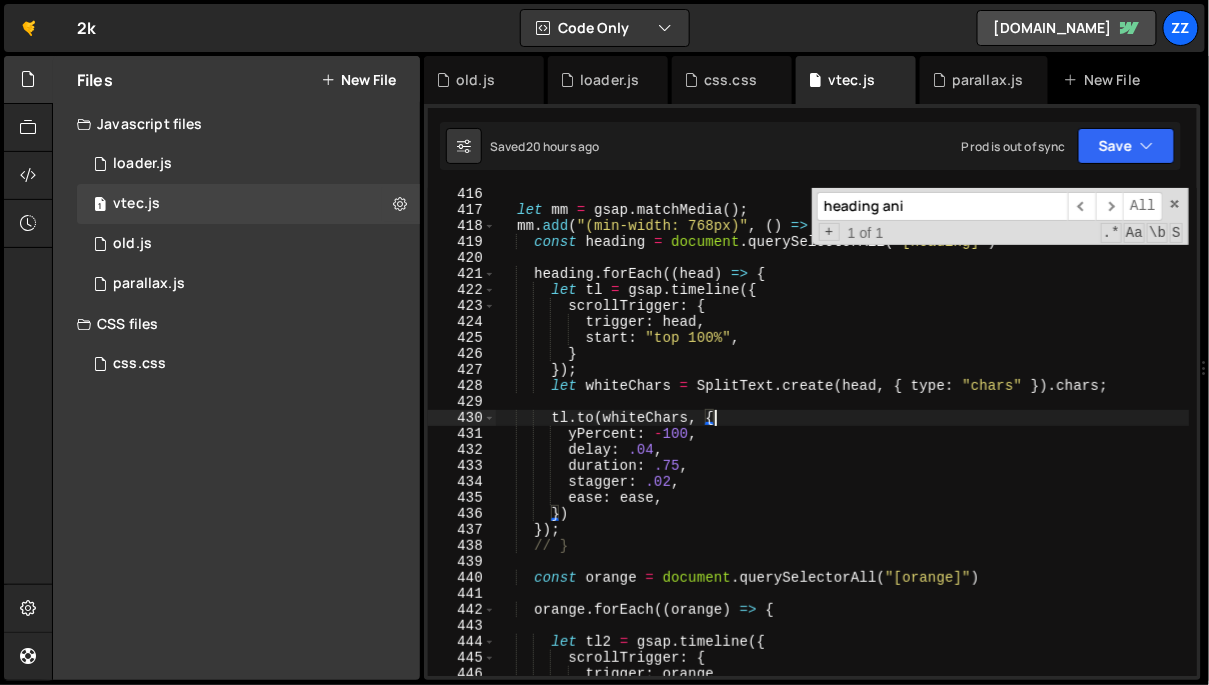 scroll, scrollTop: 6760, scrollLeft: 0, axis: vertical 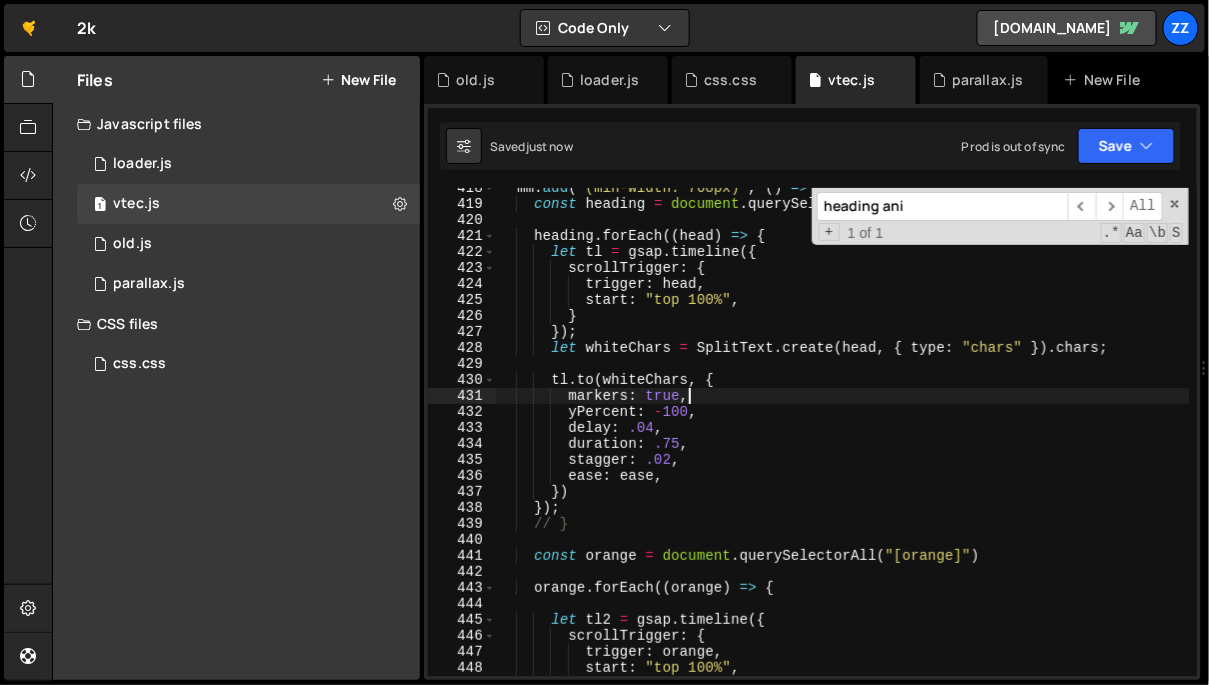 type on "markers: true," 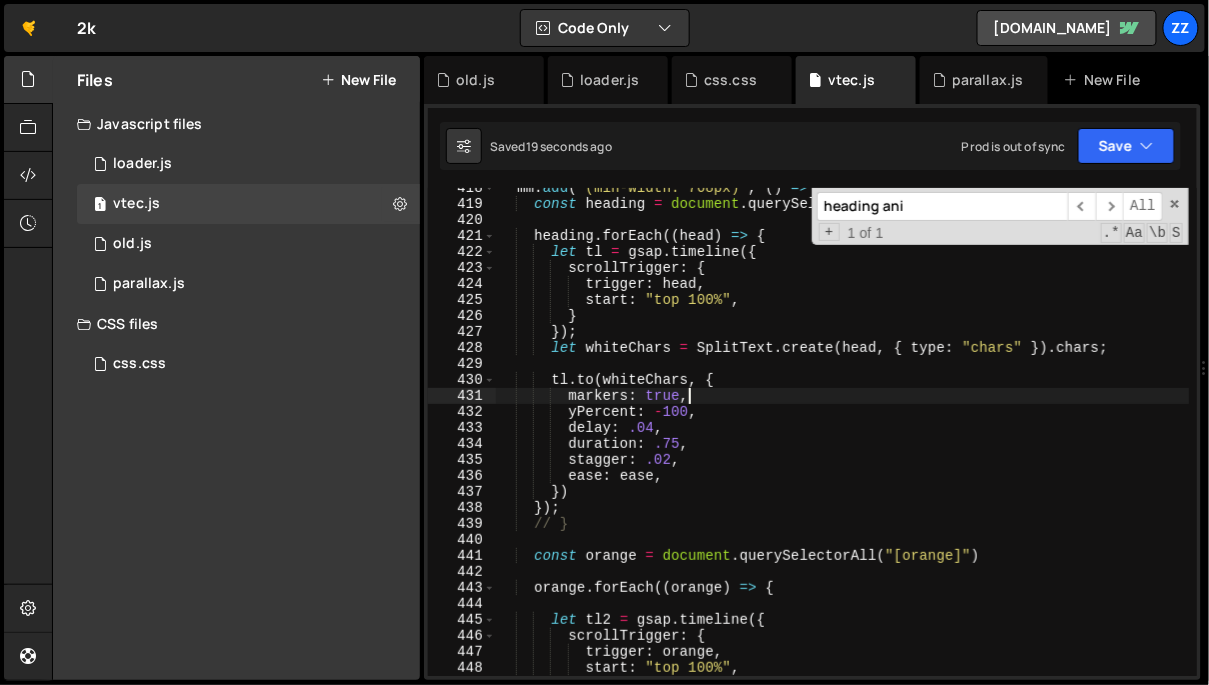 click on "mm . add ( "(min-width: 768px)" ,   ( )   =>   {       const   heading   =   document . querySelectorAll ( "[heading]" )       heading . forEach (( head )   =>   {          let   tl   =   gsap . timeline ({             scrollTrigger :   {                trigger :   head ,                start :   "top 100%" ,             }          }) ;          let   whiteChars   =   SplitText . create ( head ,   {   type :   "chars"   }) . chars ;          tl . to ( whiteChars ,   {             markers :   true ,             yPercent :   - 100 ,             delay :   .04 ,             duration :   .75 ,             stagger :   .02 ,             ease :   ease ,          })       }) ;       // }       const   orange   =   document . querySelectorAll ( "[orange]" )       orange . forEach (( orange )   =>   {          let   tl2   =   gsap . timeline ({             scrollTrigger :   {                trigger :   orange ,                start :   "top 100%" ,             }" at bounding box center [843, 440] 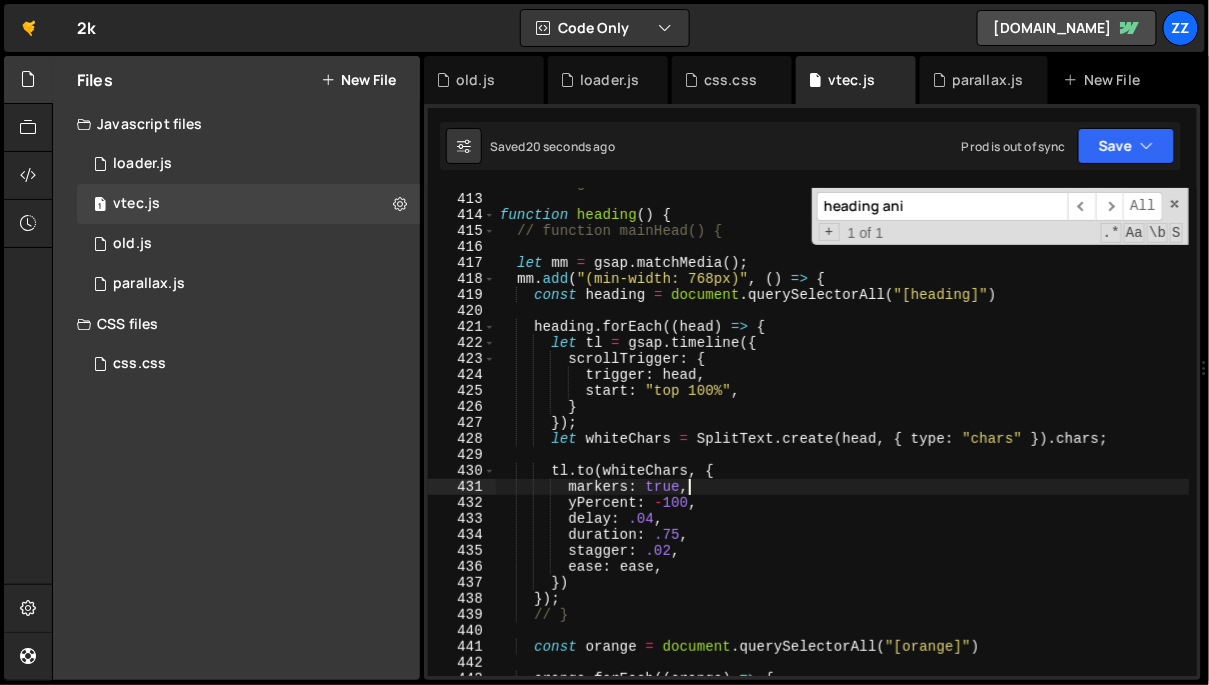 scroll, scrollTop: 6669, scrollLeft: 0, axis: vertical 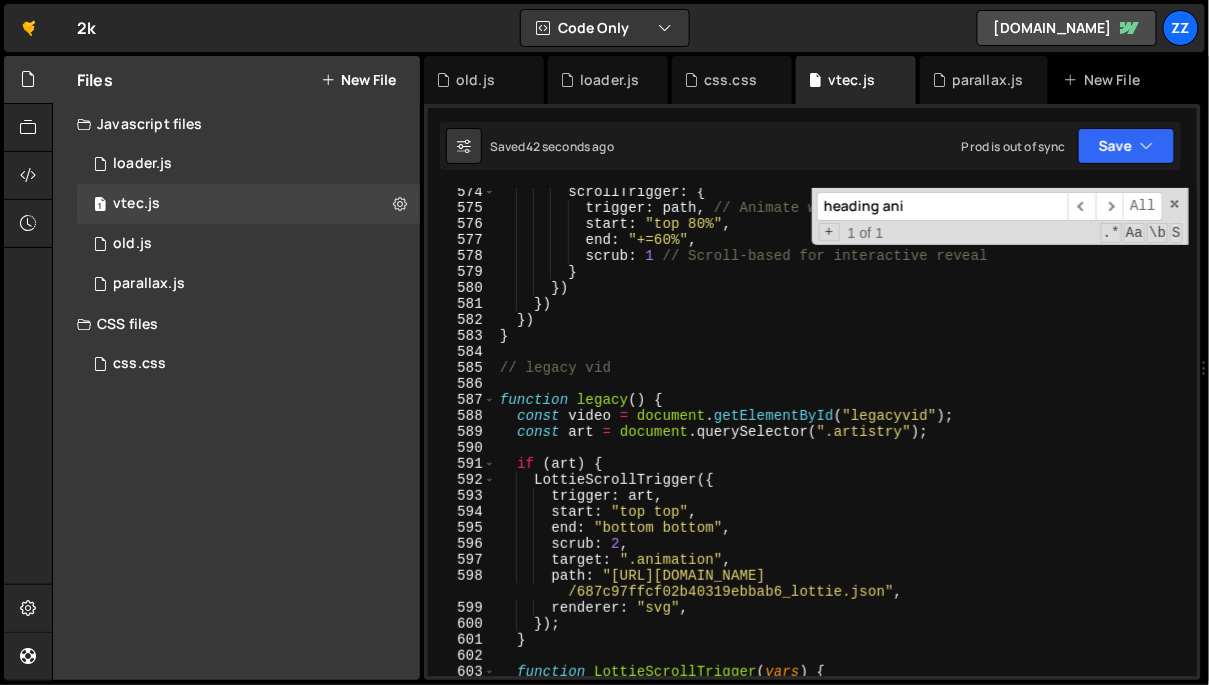 click on "heading ani" at bounding box center (942, 206) 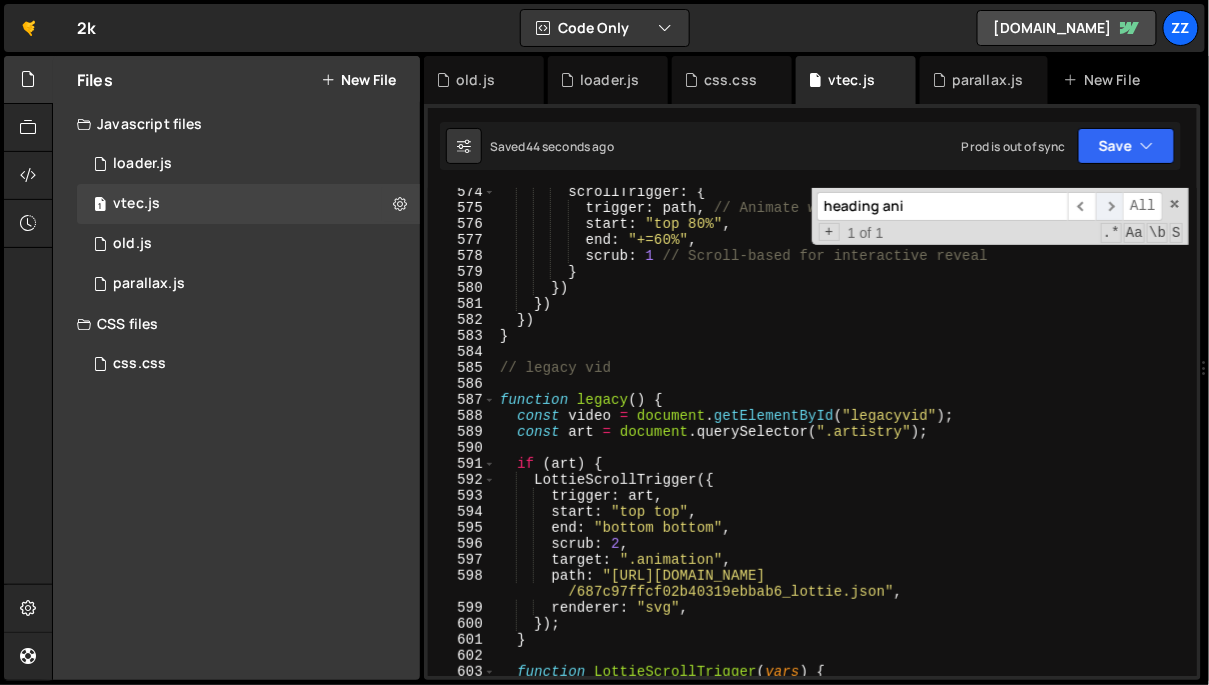 click on "​" at bounding box center [1110, 206] 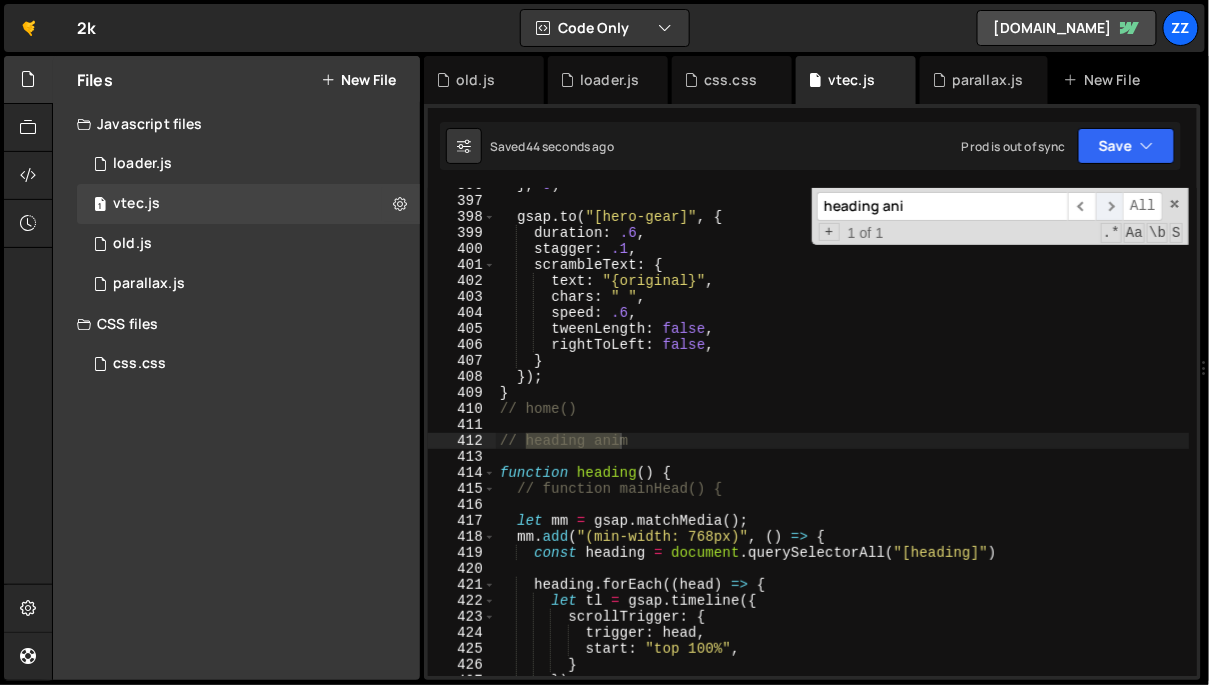 scroll, scrollTop: 6411, scrollLeft: 0, axis: vertical 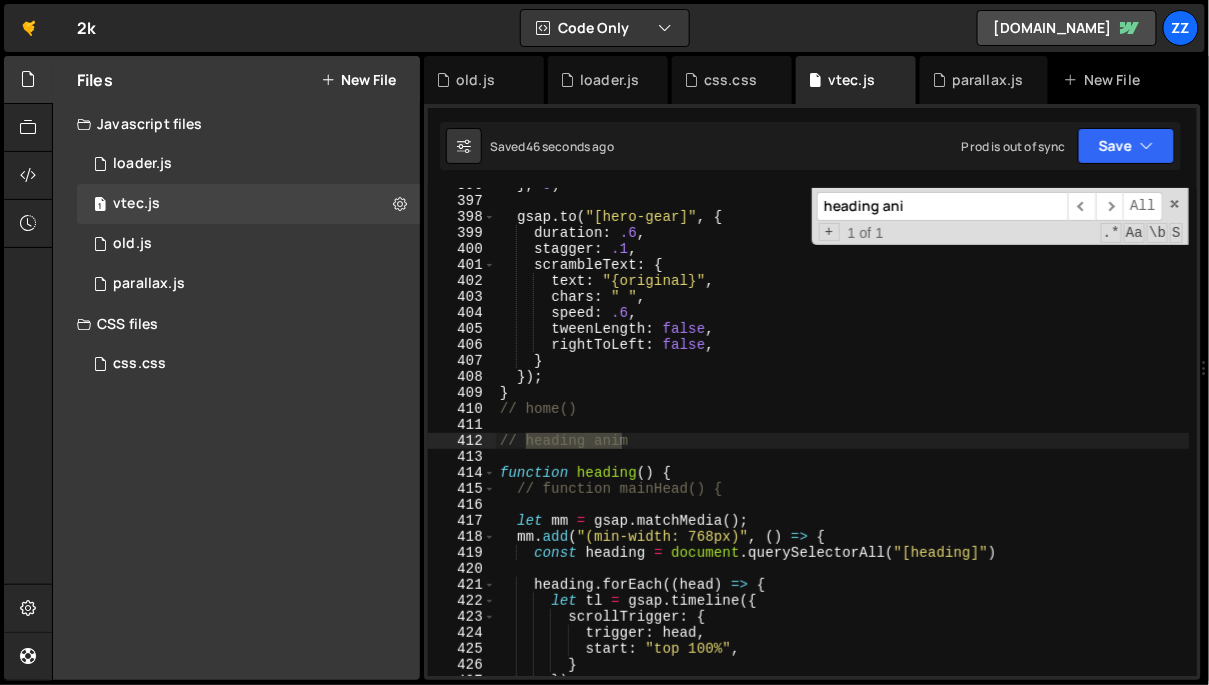 click on "} ,   0 )    gsap . to ( "[hero-gear]" ,   {       duration :   .6 ,       stagger :   .1 ,       scrambleText :   {          text :   "{original}" ,          chars :   " " ,          speed :   .6 ,          tweenLength :   false ,          rightToLeft :   false ,       }    }) ; } // home() // heading anim function   heading ( )   {    // function mainHead() {    let   mm   =   gsap . matchMedia ( ) ;    mm . add ( "(min-width: 768px)" ,   ( )   =>   {       const   heading   =   document . querySelectorAll ( "[heading]" )       heading . forEach (( head )   =>   {          let   tl   =   gsap . timeline ({             scrollTrigger :   {                trigger :   head ,                start :   "top 100%" ,             }          }) ;" at bounding box center [843, 437] 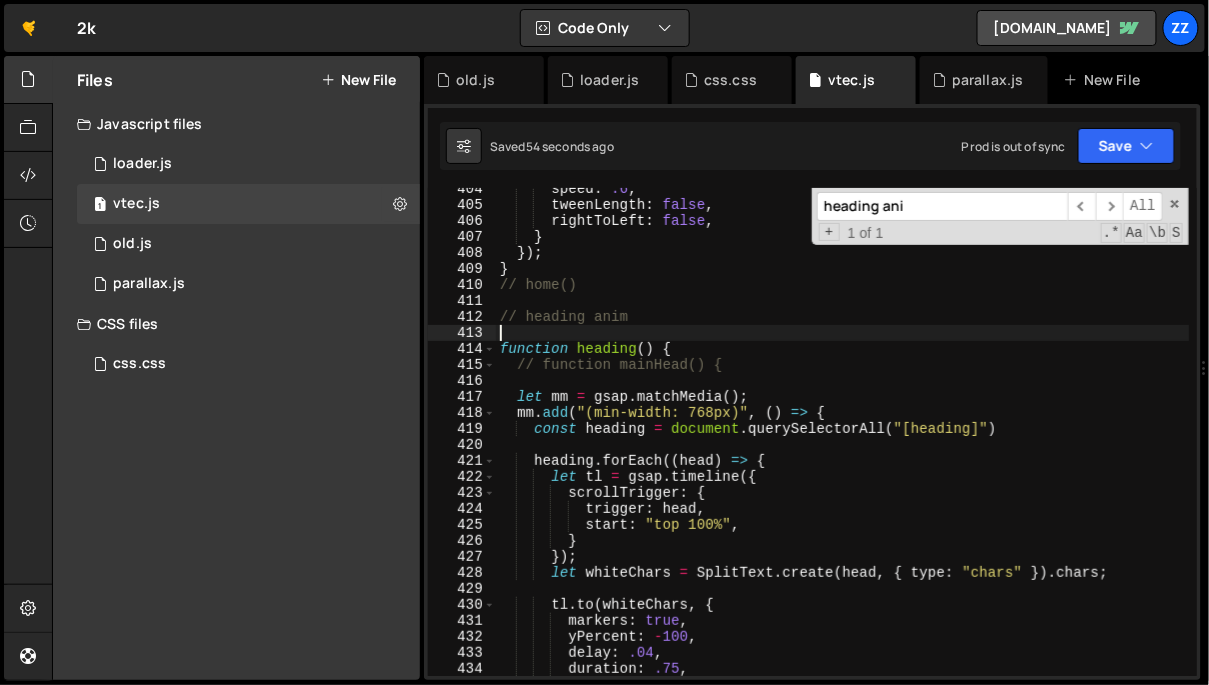 scroll, scrollTop: 6646, scrollLeft: 0, axis: vertical 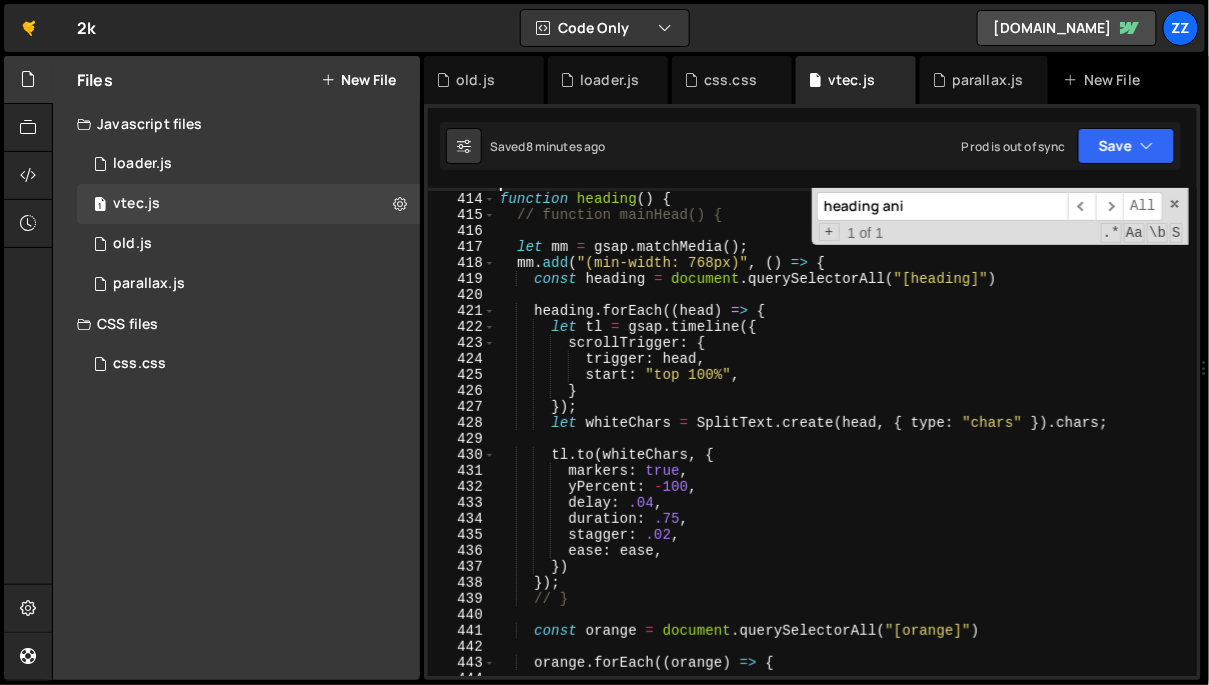 click on "function   heading ( )   {    // function mainHead() {    let   mm   =   gsap . matchMedia ( ) ;    mm . add ( "(min-width: 768px)" ,   ( )   =>   {       const   heading   =   document . querySelectorAll ( "[heading]" )       heading . forEach (( head )   =>   {          let   tl   =   gsap . timeline ({             scrollTrigger :   {                trigger :   head ,                start :   "top 100%" ,             }          }) ;          let   whiteChars   =   SplitText . create ( head ,   {   type :   "chars"   }) . chars ;          tl . to ( whiteChars ,   {             markers :   true ,             yPercent :   - 100 ,             delay :   .04 ,             duration :   .75 ,             stagger :   .02 ,             ease :   ease ,          })       }) ;       // }       const   orange   =   document . querySelectorAll ( "[orange]" )       orange . forEach (( orange )   =>   {" at bounding box center (843, 435) 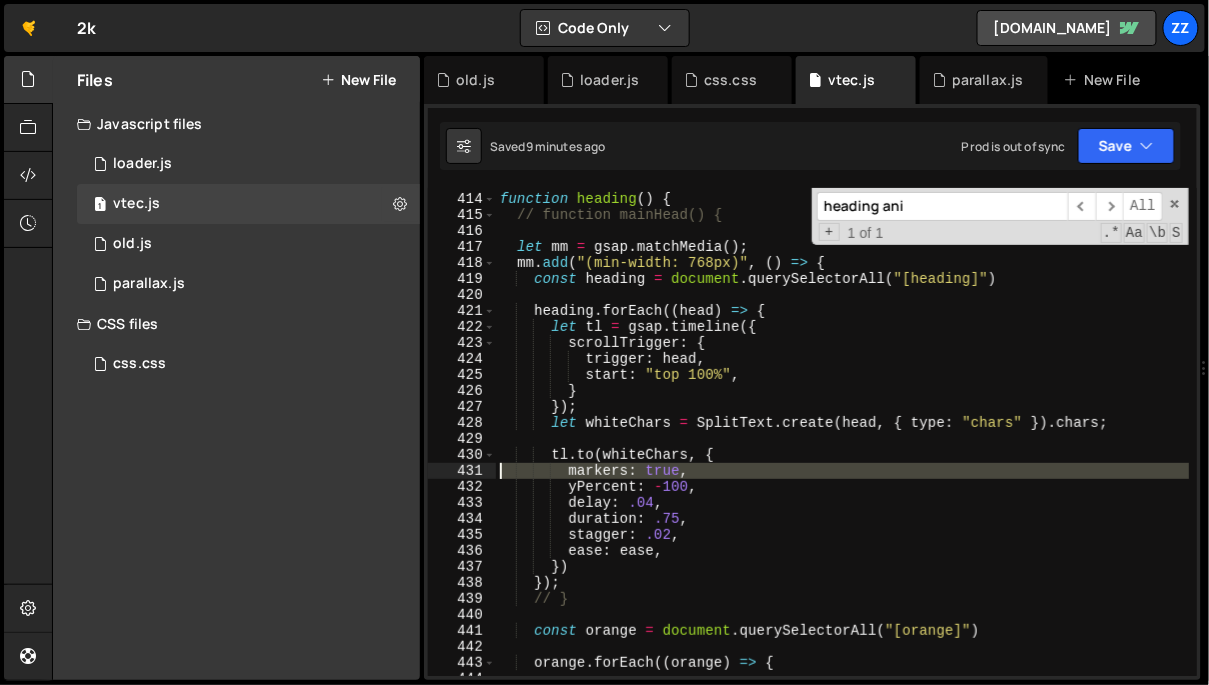 click on "431" at bounding box center (462, 471) 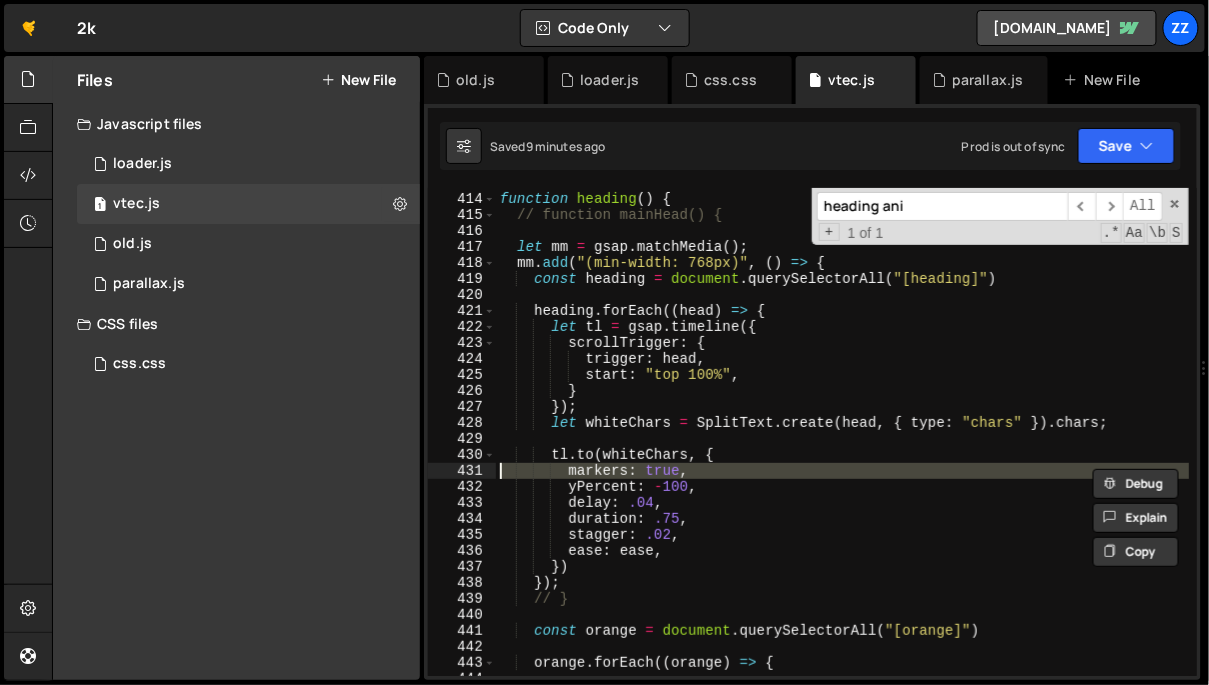 type on "yPercent: -100," 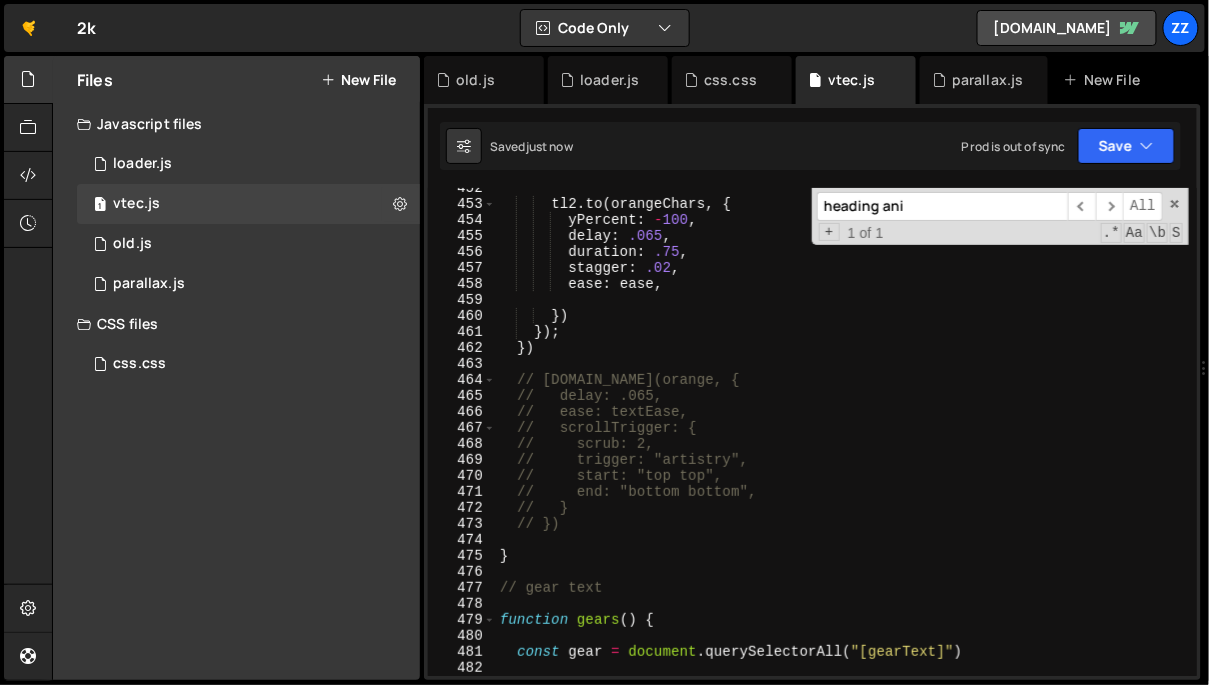 scroll, scrollTop: 7554, scrollLeft: 0, axis: vertical 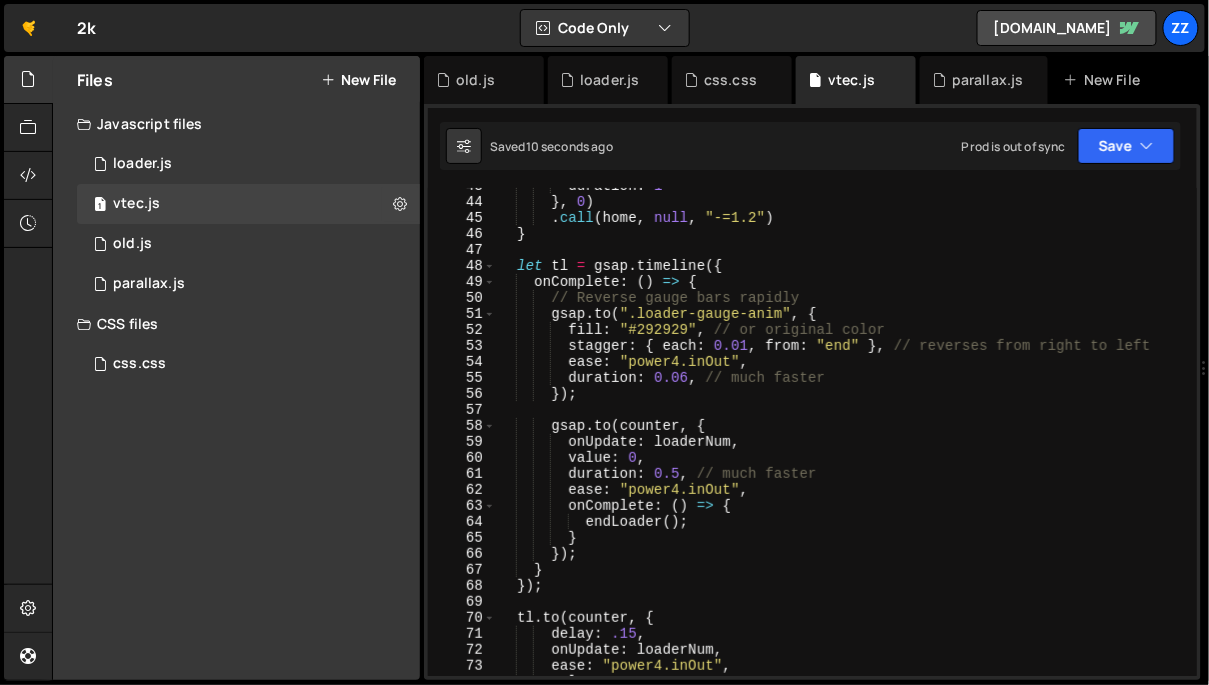 type on "ease: "power4.inOut"," 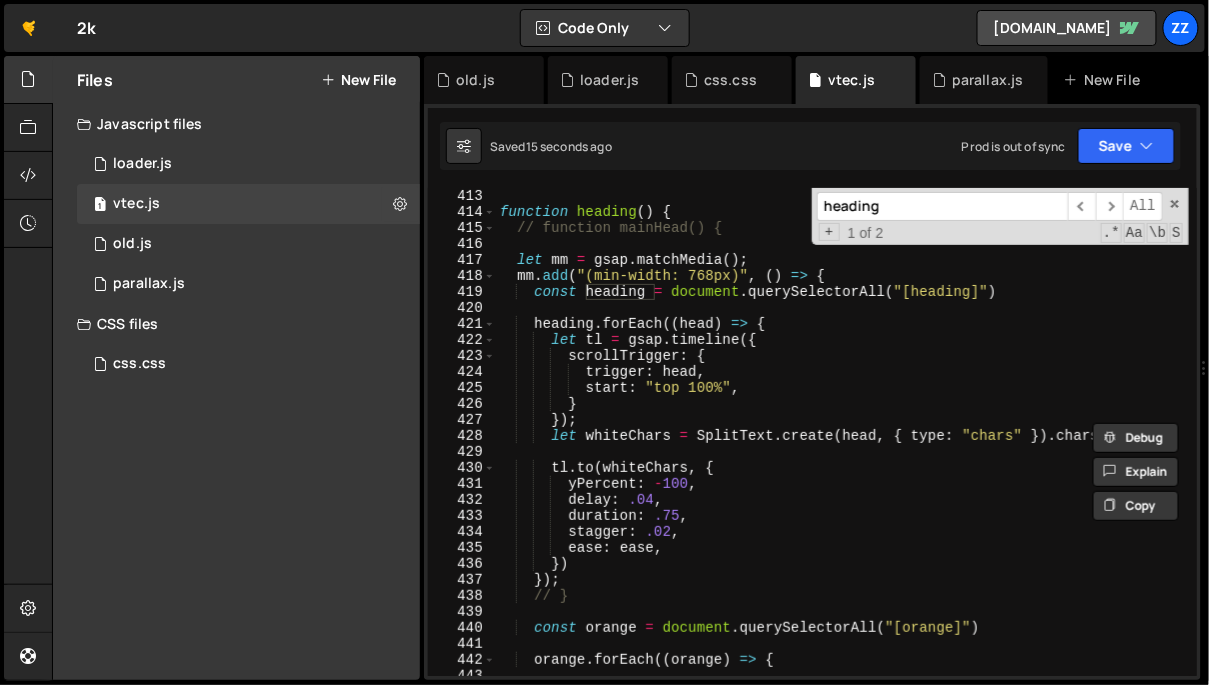 scroll, scrollTop: 6694, scrollLeft: 0, axis: vertical 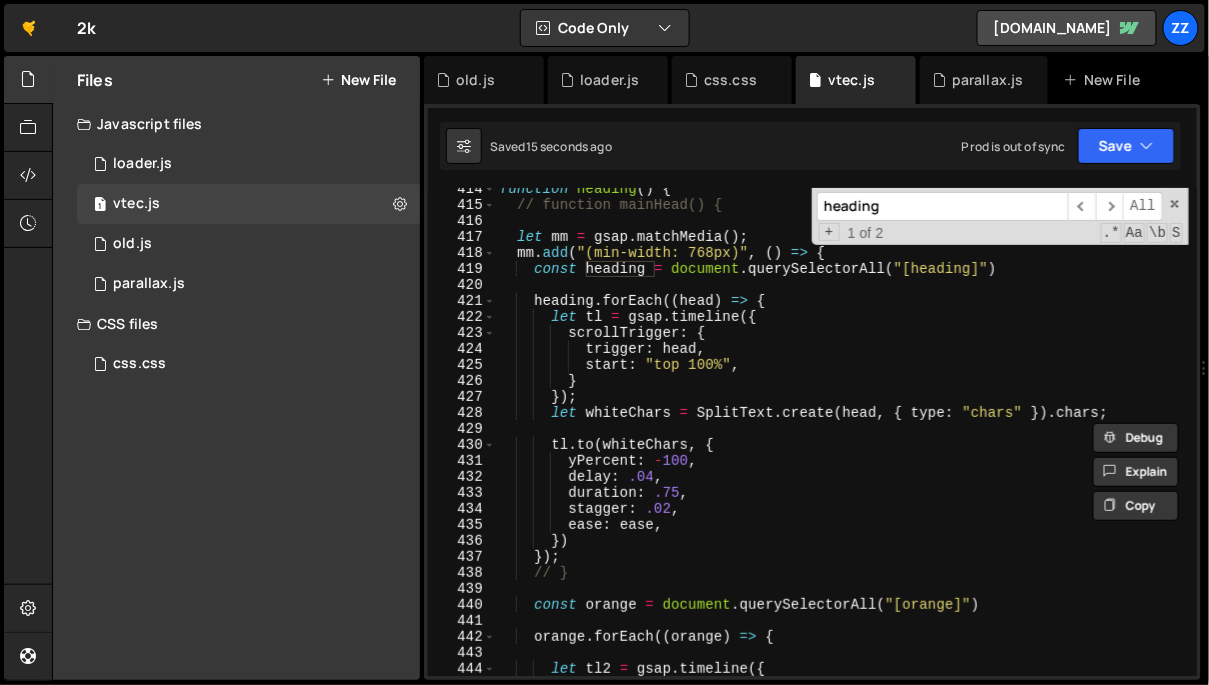 type on "heading" 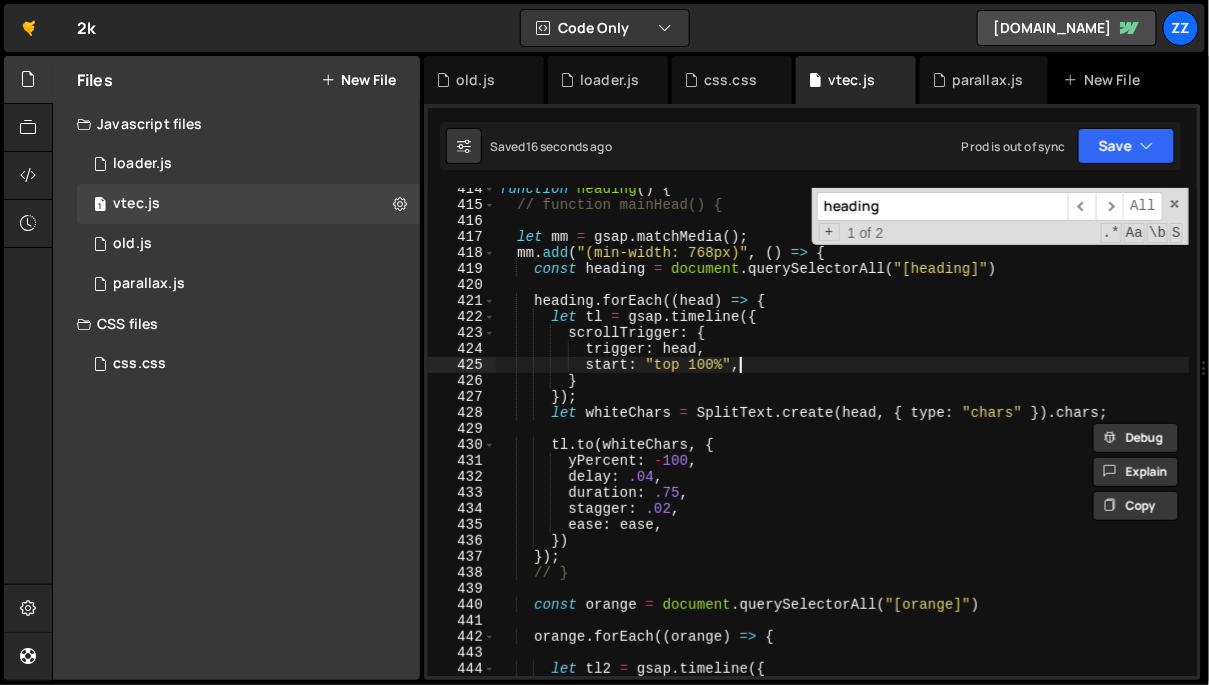 click on "function   heading ( )   {    // function mainHead() {    let   mm   =   gsap . matchMedia ( ) ;    mm . add ( "(min-width: 768px)" ,   ( )   =>   {       const   heading   =   document . querySelectorAll ( "[heading]" )       heading . forEach (( head )   =>   {          let   tl   =   gsap . timeline ({             scrollTrigger :   {                trigger :   head ,                start :   "top 100%" ,             }          }) ;          let   whiteChars   =   SplitText . create ( head ,   {   type :   "chars"   }) . chars ;          tl . to ( whiteChars ,   {             yPercent :   - 100 ,             delay :   .04 ,             duration :   .75 ,             stagger :   .02 ,             ease :   ease ,          })       }) ;       // }       const   orange   =   document . querySelectorAll ( "[orange]" )       orange . forEach (( orange )   =>   {          let   tl2   =   gsap . timeline ({             scrollTrigger :   {" at bounding box center [843, 441] 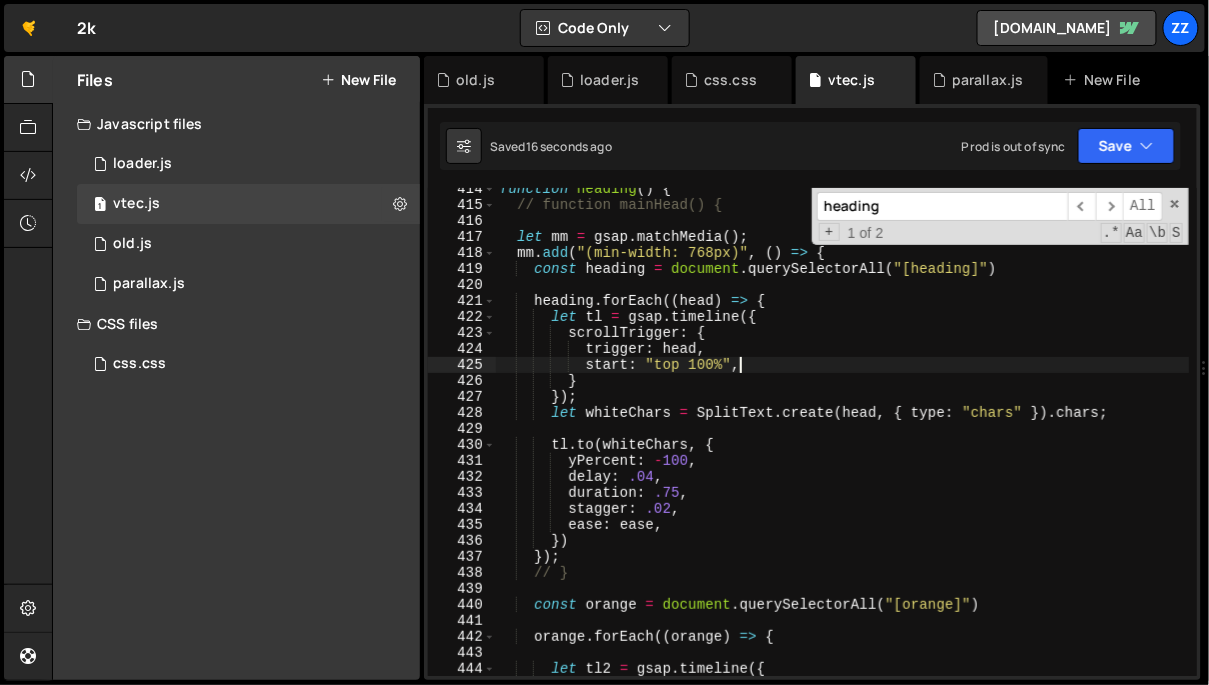scroll, scrollTop: 0, scrollLeft: 5, axis: horizontal 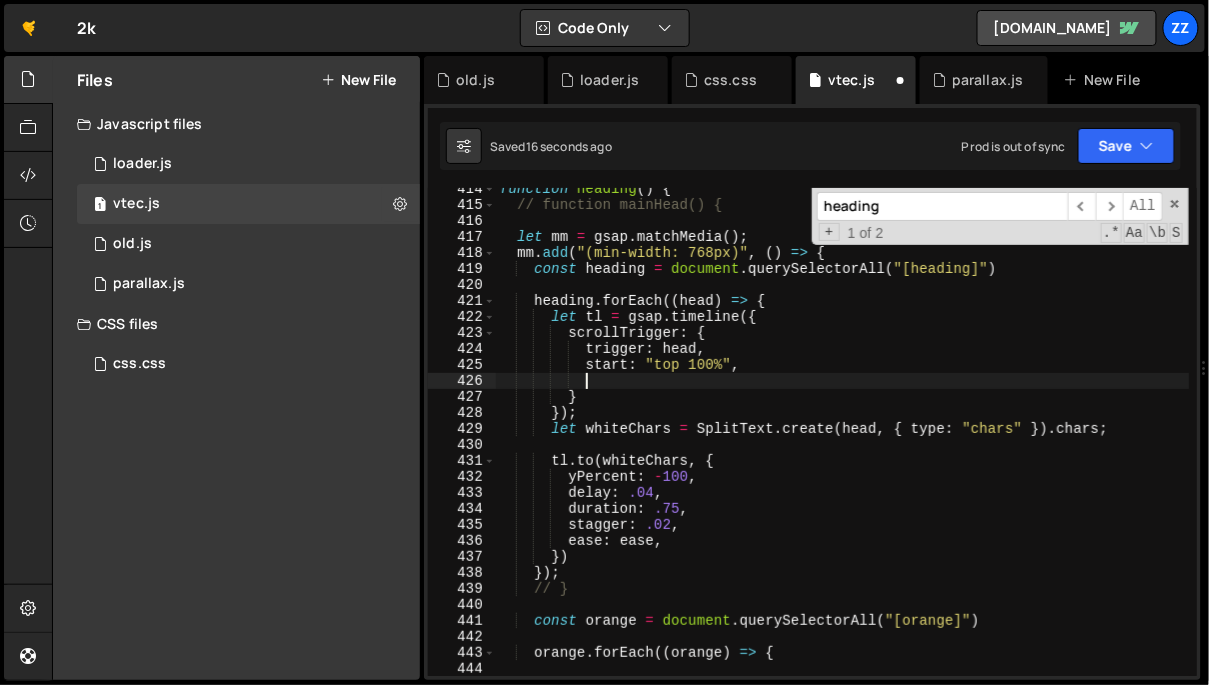 paste 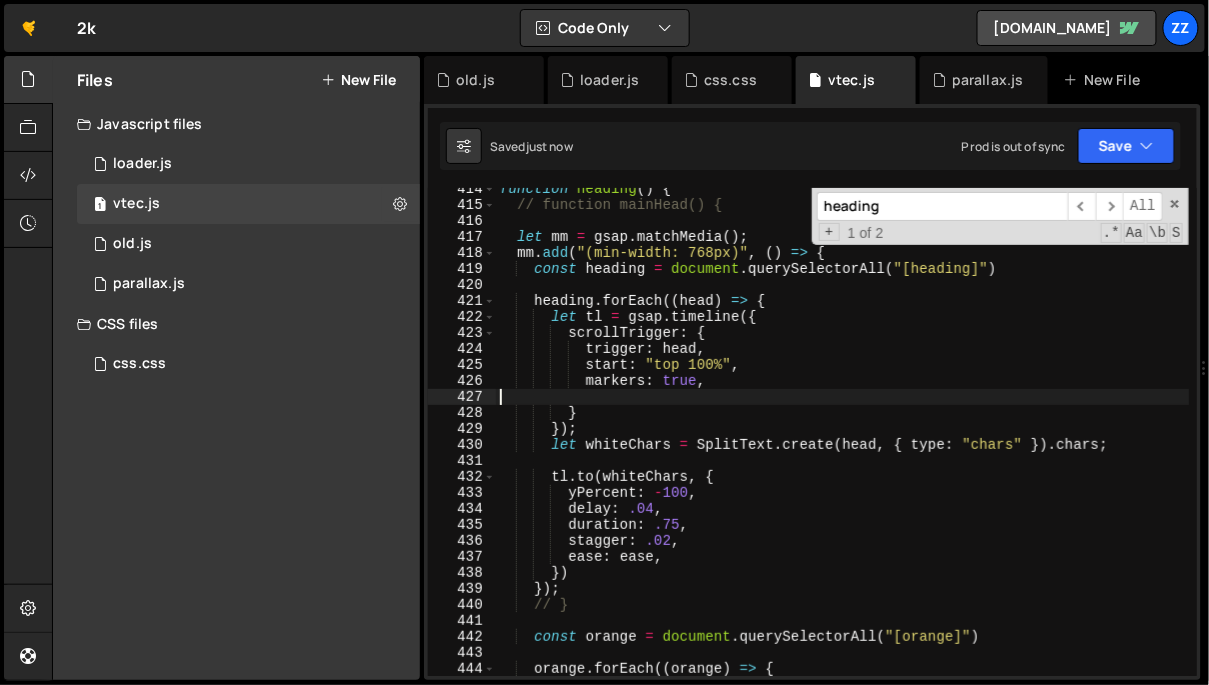 type 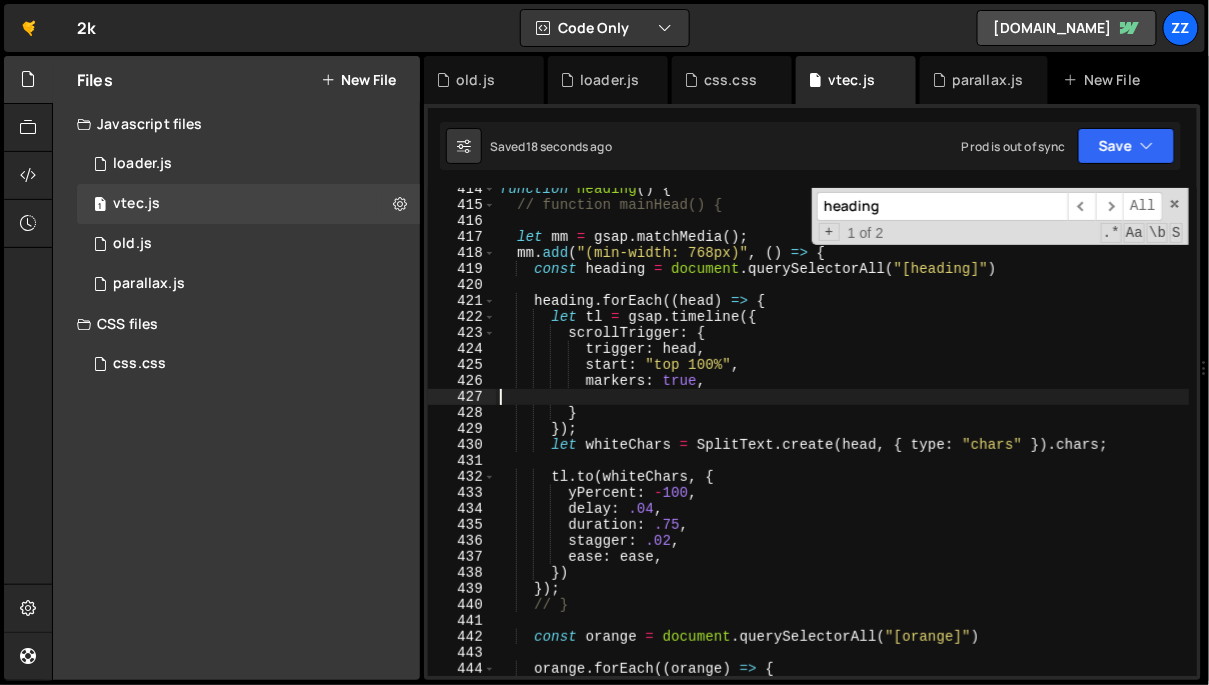 scroll, scrollTop: 6982, scrollLeft: 0, axis: vertical 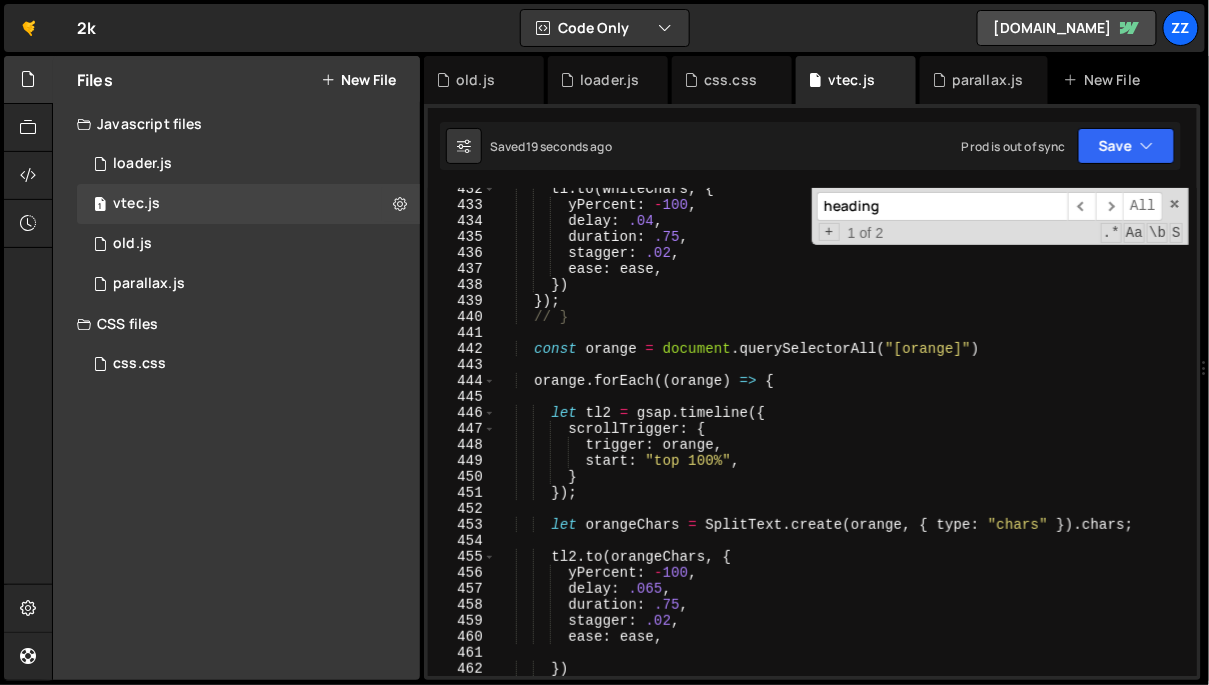 drag, startPoint x: 916, startPoint y: 195, endPoint x: 771, endPoint y: 234, distance: 150.15326 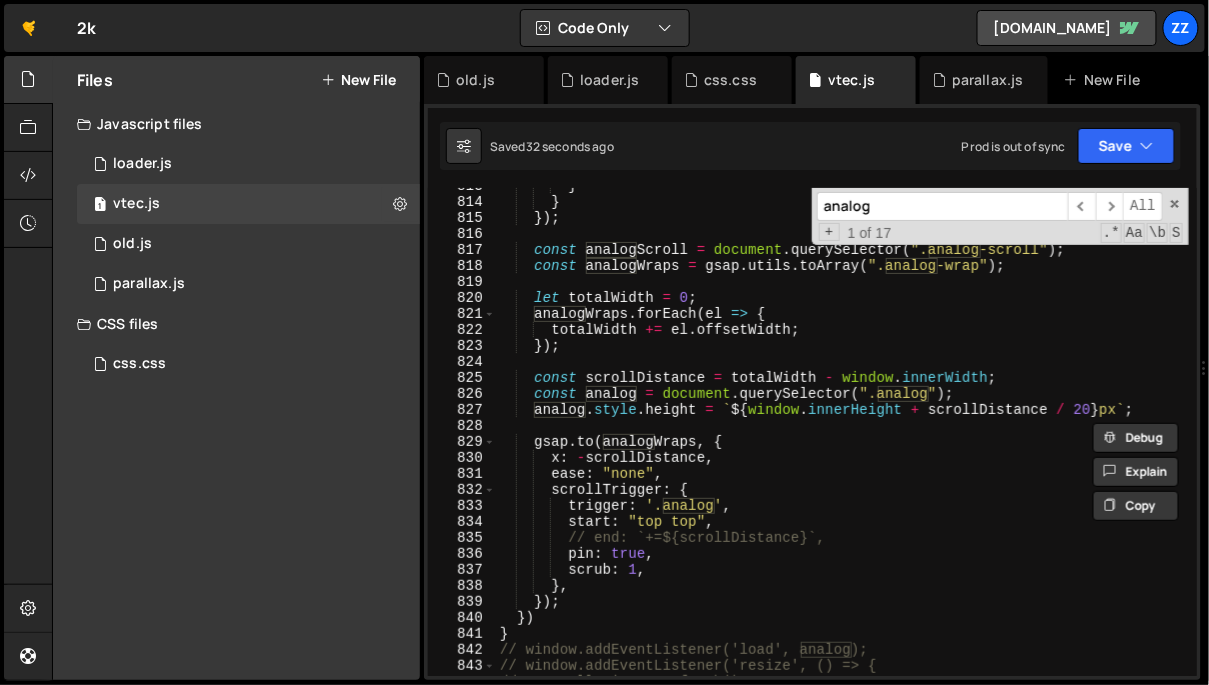 scroll, scrollTop: 13104, scrollLeft: 0, axis: vertical 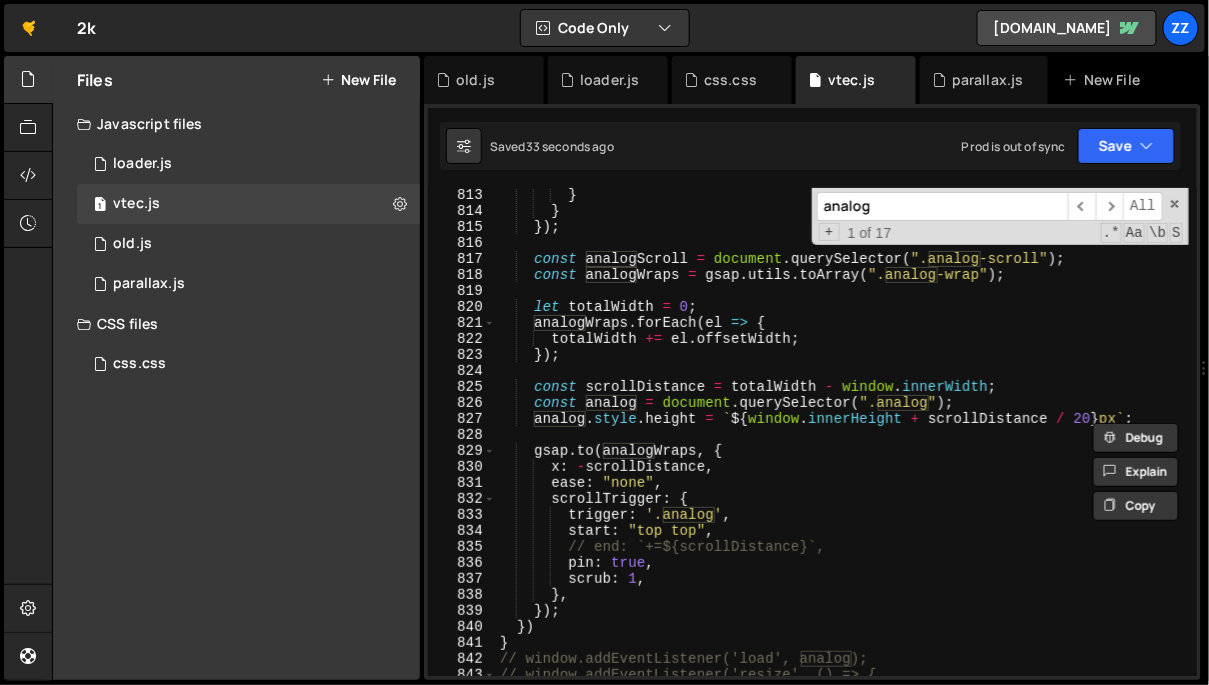 type on "analog" 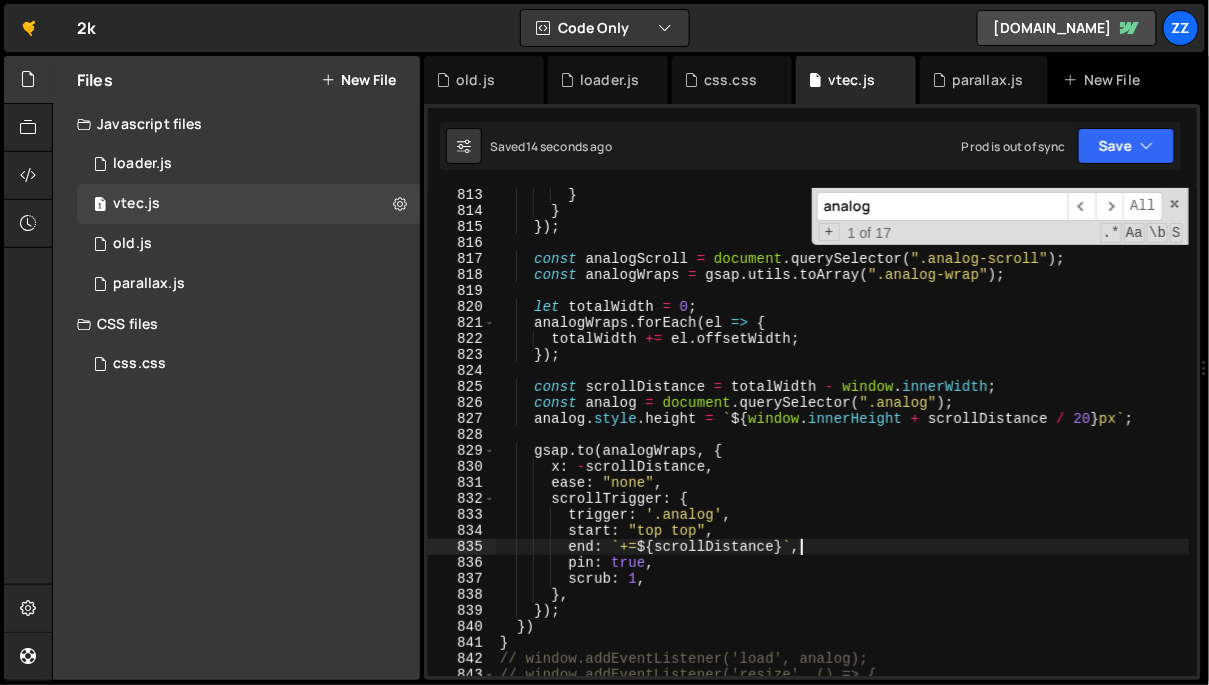 click on "}          }       }) ;       const   analogScroll   =   document . querySelector ( ".analog-scroll" ) ;       const   analogWraps   =   gsap . utils . toArray ( ".analog-wrap" ) ;       let   totalWidth   =   0 ;       analogWraps . forEach ( el   =>   {          totalWidth   +=   el . offsetWidth ;       }) ;       const   scrollDistance   =   totalWidth   -   window . innerWidth ;       const   analog   =   document . querySelector ( ".analog" ) ;       analog . style . height   =   ` ${ window . innerHeight   +   scrollDistance   /   20 } px ` ;       gsap . to ( analogWraps ,   {          x :   - scrollDistance ,          ease :   "none" ,          scrollTrigger :   {             trigger :   '.analog' ,             start :   "top top" ,             end :   ` += ${ scrollDistance } ` ,             pin :   true ,             scrub :   1 ,          } ,       }) ;    }) } // window.addEventListener('load', analog); // window.addEventListener('resize', () => { //   ScrollTrigger.refresh();" at bounding box center [843, 447] 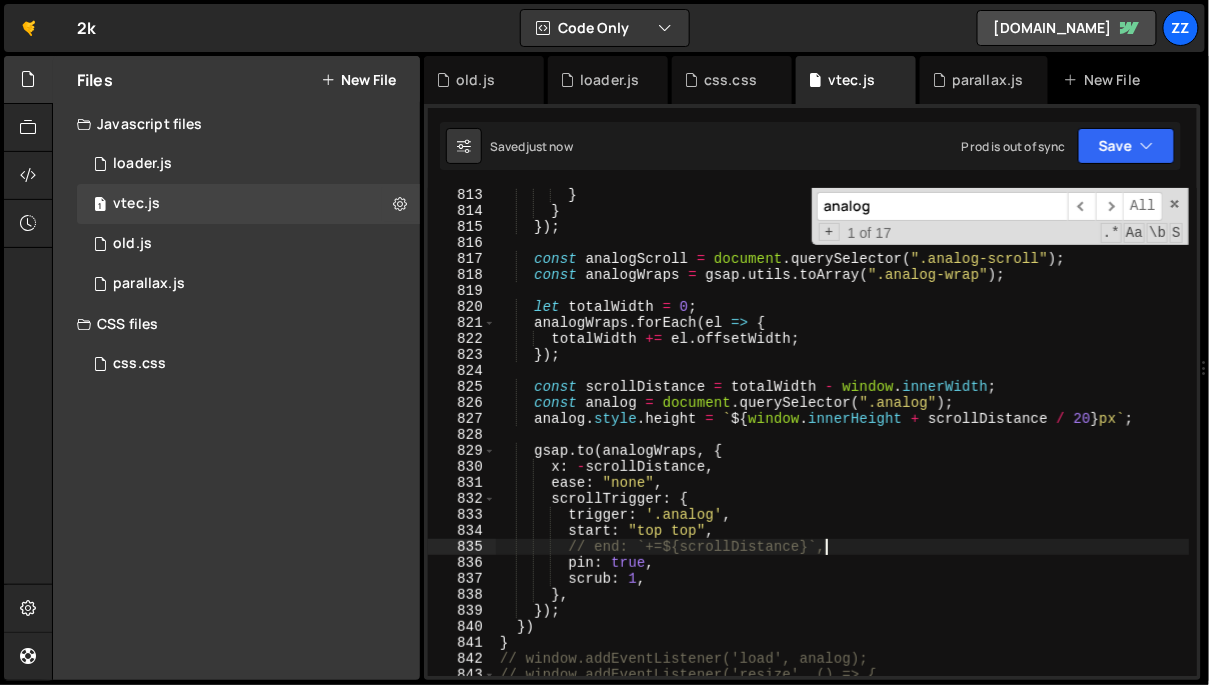 click on "}          }       }) ;       const   analogScroll   =   document . querySelector ( ".analog-scroll" ) ;       const   analogWraps   =   gsap . utils . toArray ( ".analog-wrap" ) ;       let   totalWidth   =   0 ;       analogWraps . forEach ( el   =>   {          totalWidth   +=   el . offsetWidth ;       }) ;       const   scrollDistance   =   totalWidth   -   window . innerWidth ;       const   analog   =   document . querySelector ( ".analog" ) ;       analog . style . height   =   ` ${ window . innerHeight   +   scrollDistance   /   20 } px ` ;       gsap . to ( analogWraps ,   {          x :   - scrollDistance ,          ease :   "none" ,          scrollTrigger :   {             trigger :   '.analog' ,             start :   "top top" ,             // end: `+=${scrollDistance}`,             pin :   true ,             scrub :   1 ,          } ,       }) ;    }) } // window.addEventListener('load', analog); // window.addEventListener('resize', () => { //   ScrollTrigger.refresh();" at bounding box center [843, 447] 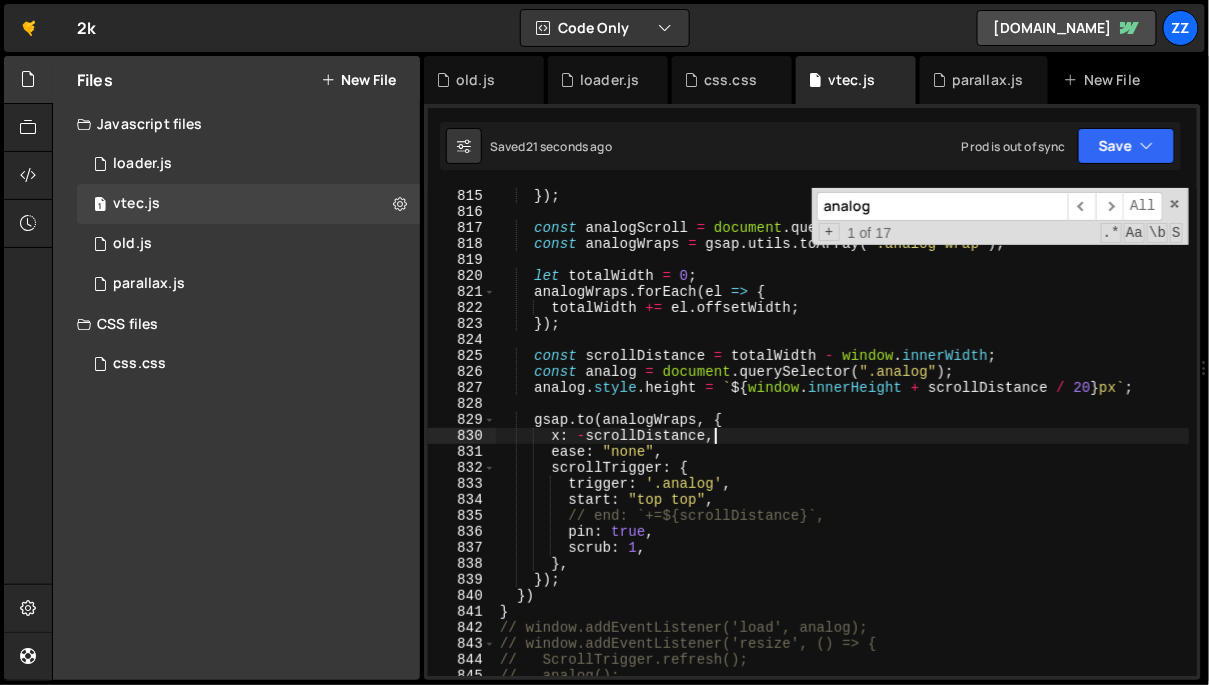 scroll, scrollTop: 13152, scrollLeft: 0, axis: vertical 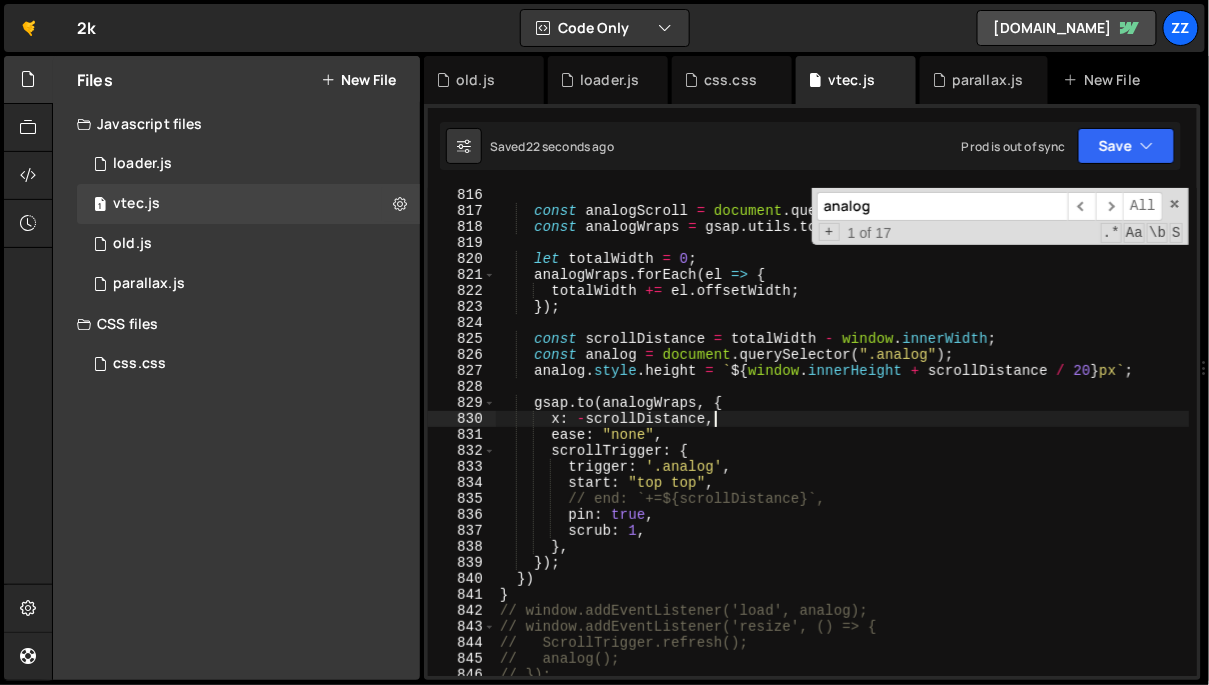 click on "const   analogScroll   =   document . querySelector ( ".analog-scroll" ) ;       const   analogWraps   =   gsap . utils . toArray ( ".analog-wrap" ) ;       let   totalWidth   =   0 ;       analogWraps . forEach ( el   =>   {          totalWidth   +=   el . offsetWidth ;       }) ;       const   scrollDistance   =   totalWidth   -   window . innerWidth ;       const   analog   =   document . querySelector ( ".analog" ) ;       analog . style . height   =   ` ${ window . innerHeight   +   scrollDistance   /   20 } px ` ;       gsap . to ( analogWraps ,   {          x :   - scrollDistance ,          ease :   "none" ,          scrollTrigger :   {             trigger :   '.analog' ,             start :   "top top" ,             // end: `+=${scrollDistance}`,             pin :   true ,             scrub :   1 ,          } ,       }) ;    }) } // window.addEventListener('load', analog); // window.addEventListener('resize', () => { //   ScrollTrigger.refresh(); //   analog(); // });" at bounding box center [843, 447] 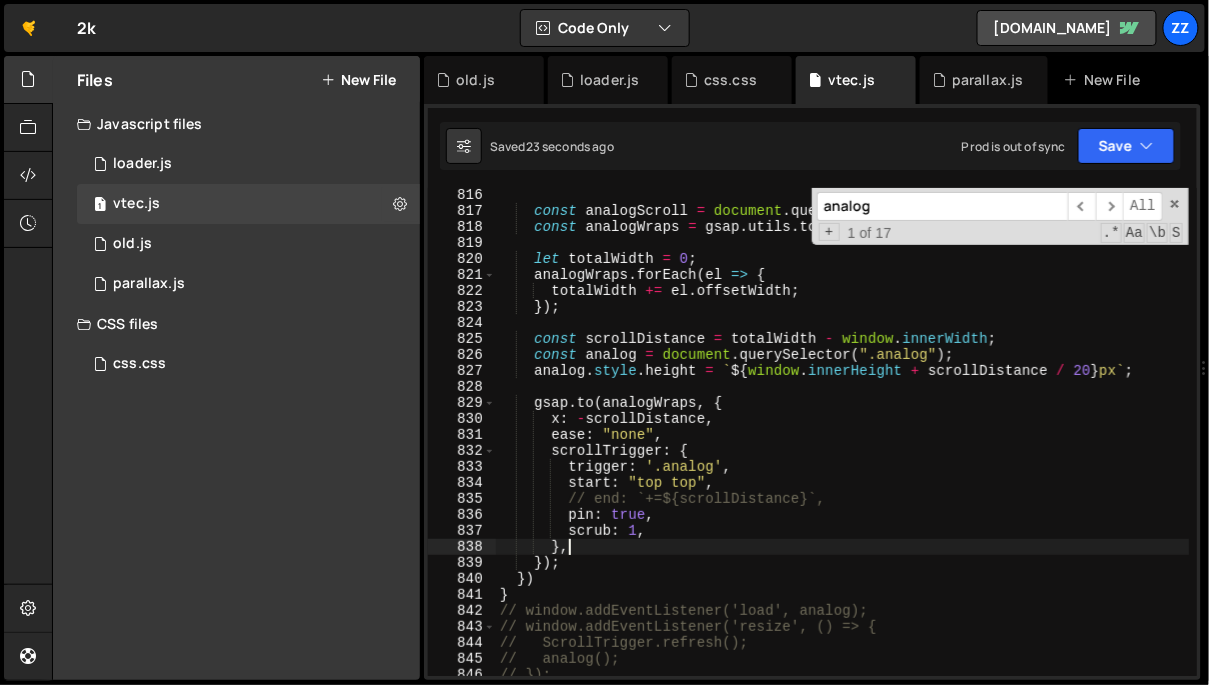 click on "const   analogScroll   =   document . querySelector ( ".analog-scroll" ) ;       const   analogWraps   =   gsap . utils . toArray ( ".analog-wrap" ) ;       let   totalWidth   =   0 ;       analogWraps . forEach ( el   =>   {          totalWidth   +=   el . offsetWidth ;       }) ;       const   scrollDistance   =   totalWidth   -   window . innerWidth ;       const   analog   =   document . querySelector ( ".analog" ) ;       analog . style . height   =   ` ${ window . innerHeight   +   scrollDistance   /   20 } px ` ;       gsap . to ( analogWraps ,   {          x :   - scrollDistance ,          ease :   "none" ,          scrollTrigger :   {             trigger :   '.analog' ,             start :   "top top" ,             // end: `+=${scrollDistance}`,             pin :   true ,             scrub :   1 ,          } ,       }) ;    }) } // window.addEventListener('load', analog); // window.addEventListener('resize', () => { //   ScrollTrigger.refresh(); //   analog(); // });" at bounding box center [843, 447] 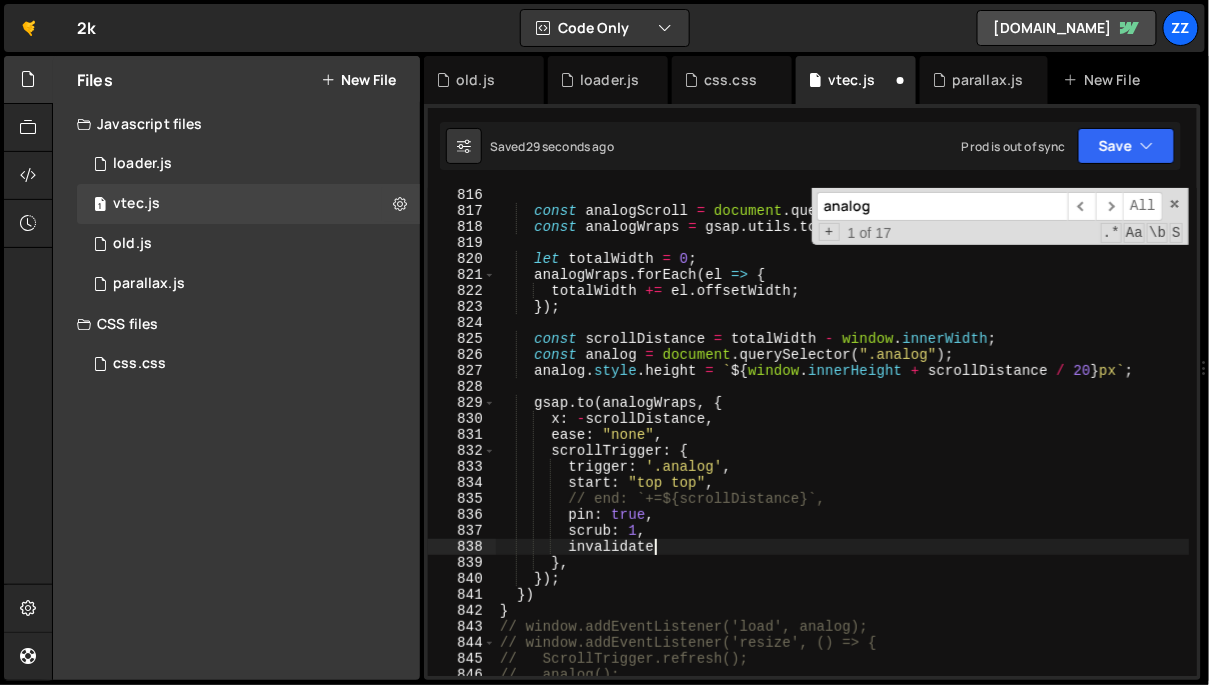 scroll, scrollTop: 0, scrollLeft: 9, axis: horizontal 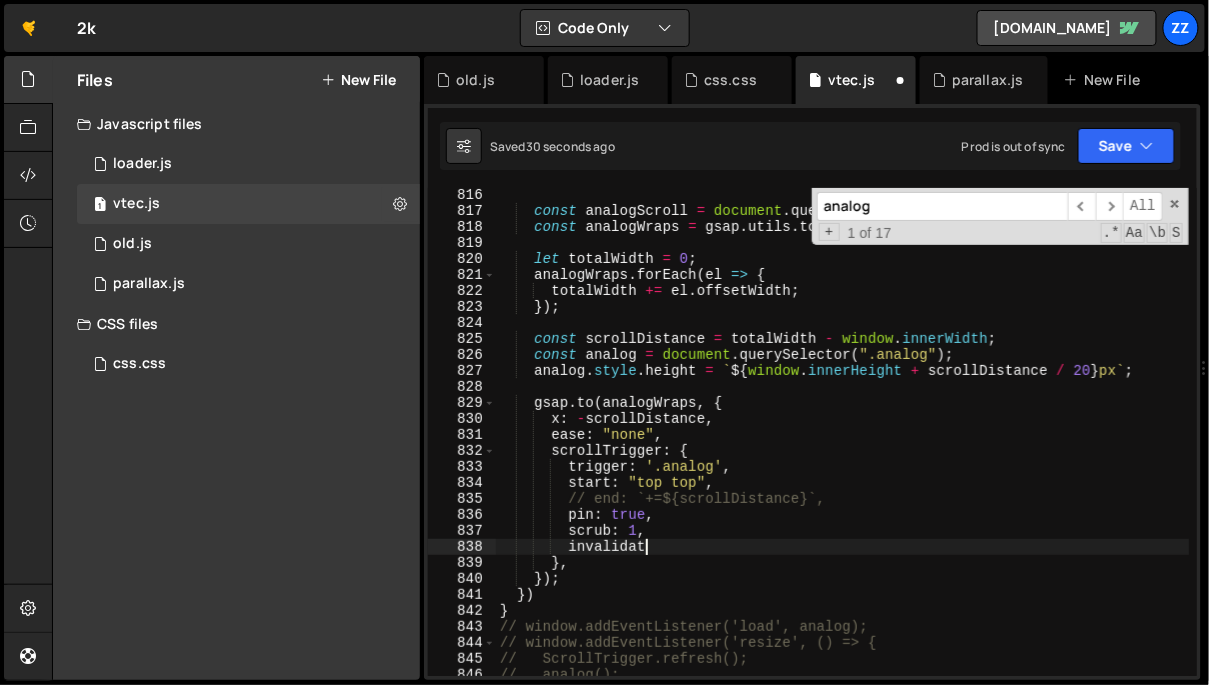 click on "838" at bounding box center (462, 547) 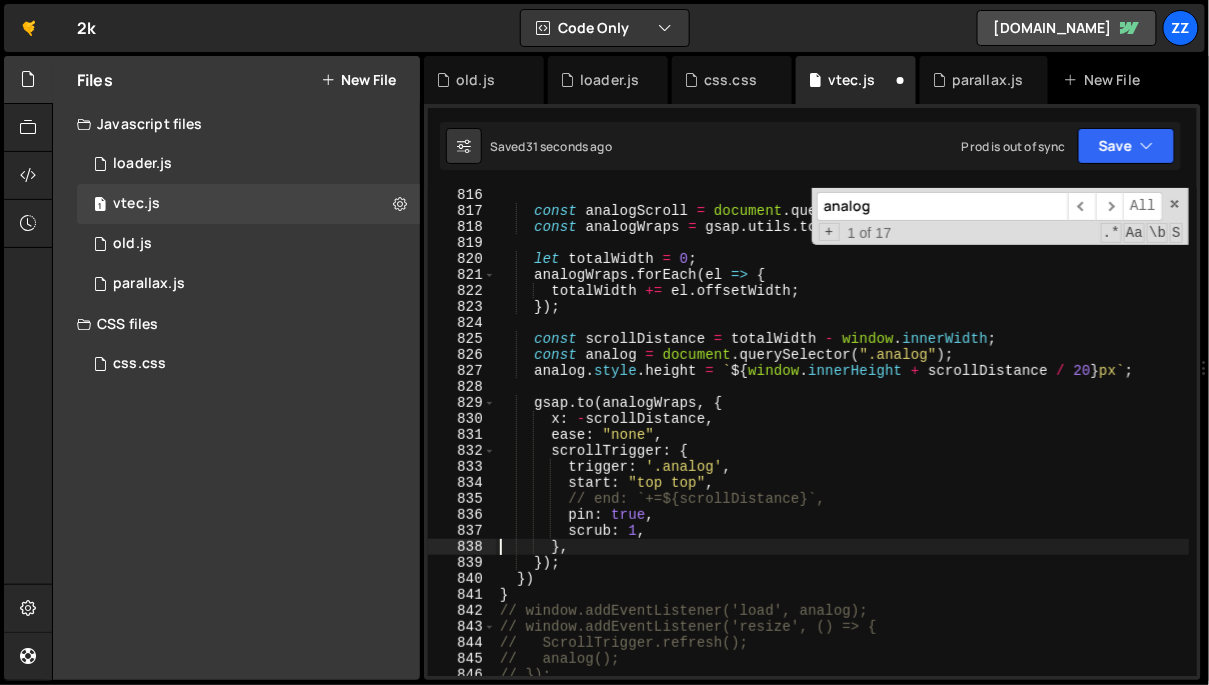 scroll, scrollTop: 0, scrollLeft: 4, axis: horizontal 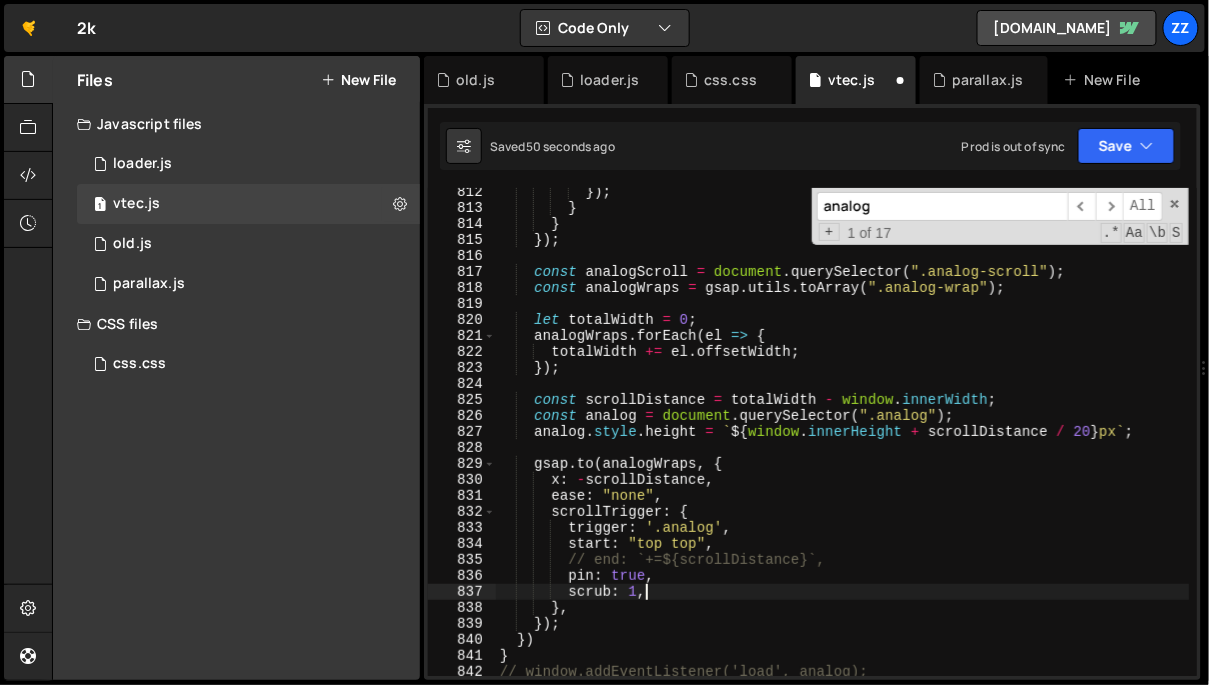 click on "}) ;             }          }       }) ;       const   analogScroll   =   document . querySelector ( ".analog-scroll" ) ;       const   analogWraps   =   gsap . utils . toArray ( ".analog-wrap" ) ;       let   totalWidth   =   0 ;       analogWraps . forEach ( el   =>   {          totalWidth   +=   el . offsetWidth ;       }) ;       const   scrollDistance   =   totalWidth   -   window . innerWidth ;       const   analog   =   document . querySelector ( ".analog" ) ;       analog . style . height   =   ` ${ window . innerHeight   +   scrollDistance   /   20 } px ` ;       gsap . to ( analogWraps ,   {          x :   - scrollDistance ,          ease :   "none" ,          scrollTrigger :   {             trigger :   '.analog' ,             start :   "top top" ,             // end: `+=${scrollDistance}`,             pin :   true ,             scrub :   1 ,          } ,       }) ;    }) } // window.addEventListener('load', analog); // window.addEventListener('resize', () => {" at bounding box center [843, 444] 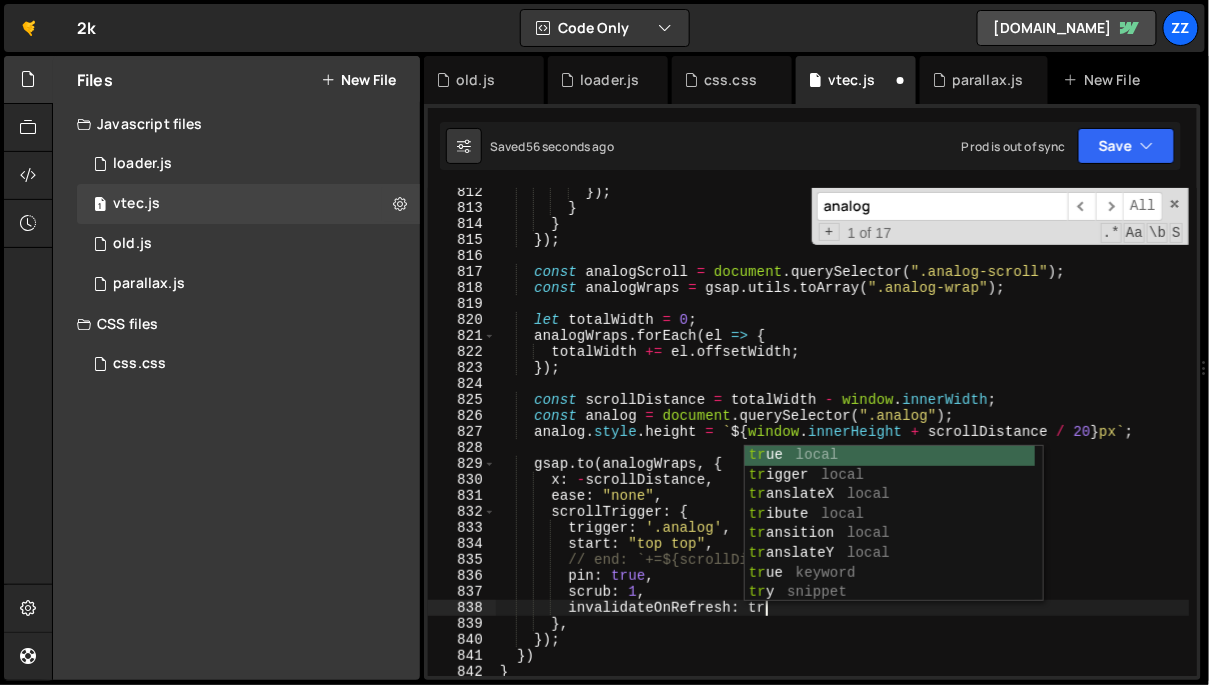 scroll, scrollTop: 0, scrollLeft: 18, axis: horizontal 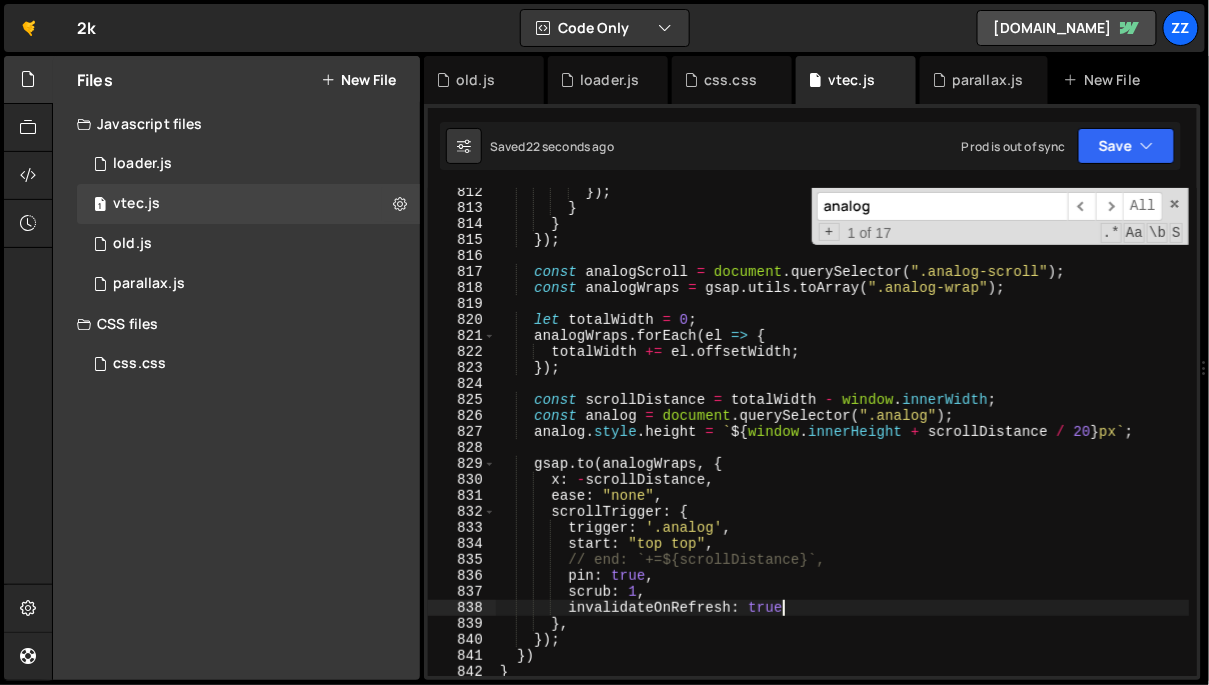 click on "}) ;             }          }       }) ;       const   analogScroll   =   document . querySelector ( ".analog-scroll" ) ;       const   analogWraps   =   gsap . utils . toArray ( ".analog-wrap" ) ;       let   totalWidth   =   0 ;       analogWraps . forEach ( el   =>   {          totalWidth   +=   el . offsetWidth ;       }) ;       const   scrollDistance   =   totalWidth   -   window . innerWidth ;       const   analog   =   document . querySelector ( ".analog" ) ;       analog . style . height   =   ` ${ window . innerHeight   +   scrollDistance   /   20 } px ` ;       gsap . to ( analogWraps ,   {          x :   - scrollDistance ,          ease :   "none" ,          scrollTrigger :   {             trigger :   '.analog' ,             start :   "top top" ,             // end: `+=${scrollDistance}`,             pin :   true ,             scrub :   1 ,             invalidateOnRefresh :   true          } ,       }) ;    }) } // window.addEventListener('load', analog);" at bounding box center [843, 444] 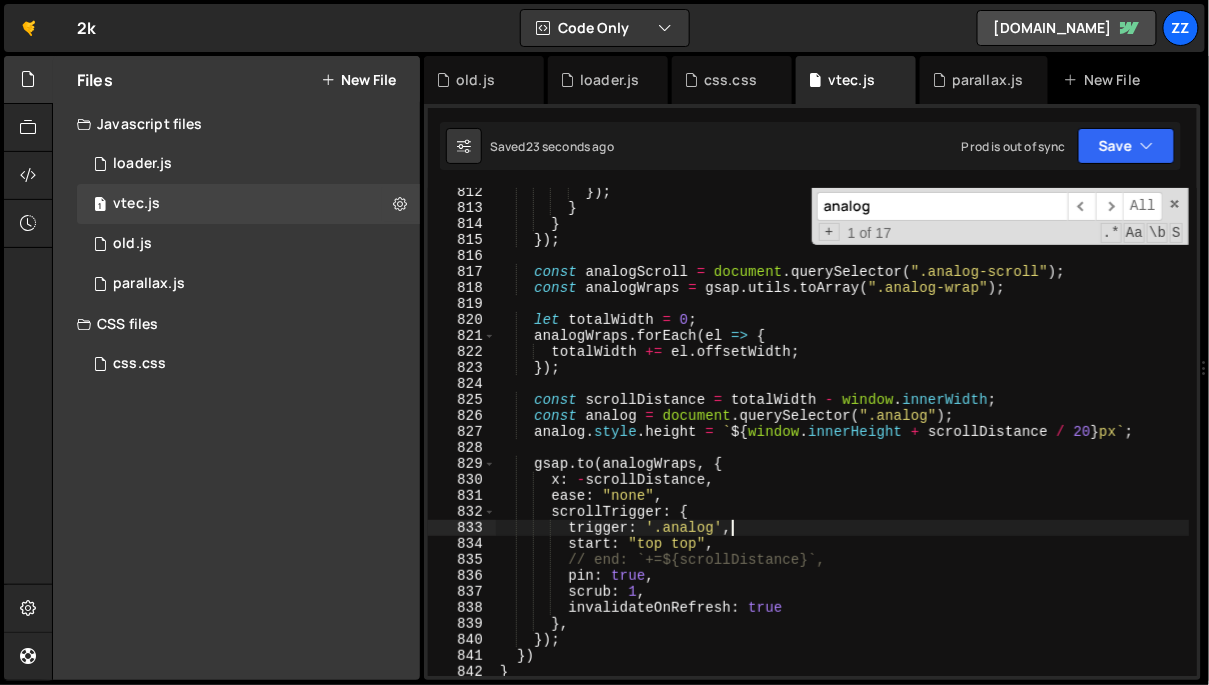 click on "}) ;             }          }       }) ;       const   analogScroll   =   document . querySelector ( ".analog-scroll" ) ;       const   analogWraps   =   gsap . utils . toArray ( ".analog-wrap" ) ;       let   totalWidth   =   0 ;       analogWraps . forEach ( el   =>   {          totalWidth   +=   el . offsetWidth ;       }) ;       const   scrollDistance   =   totalWidth   -   window . innerWidth ;       const   analog   =   document . querySelector ( ".analog" ) ;       analog . style . height   =   ` ${ window . innerHeight   +   scrollDistance   /   20 } px ` ;       gsap . to ( analogWraps ,   {          x :   - scrollDistance ,          ease :   "none" ,          scrollTrigger :   {             trigger :   '.analog' ,             start :   "top top" ,             // end: `+=${scrollDistance}`,             pin :   true ,             scrub :   1 ,             invalidateOnRefresh :   true          } ,       }) ;    }) } // window.addEventListener('load', analog);" at bounding box center [843, 444] 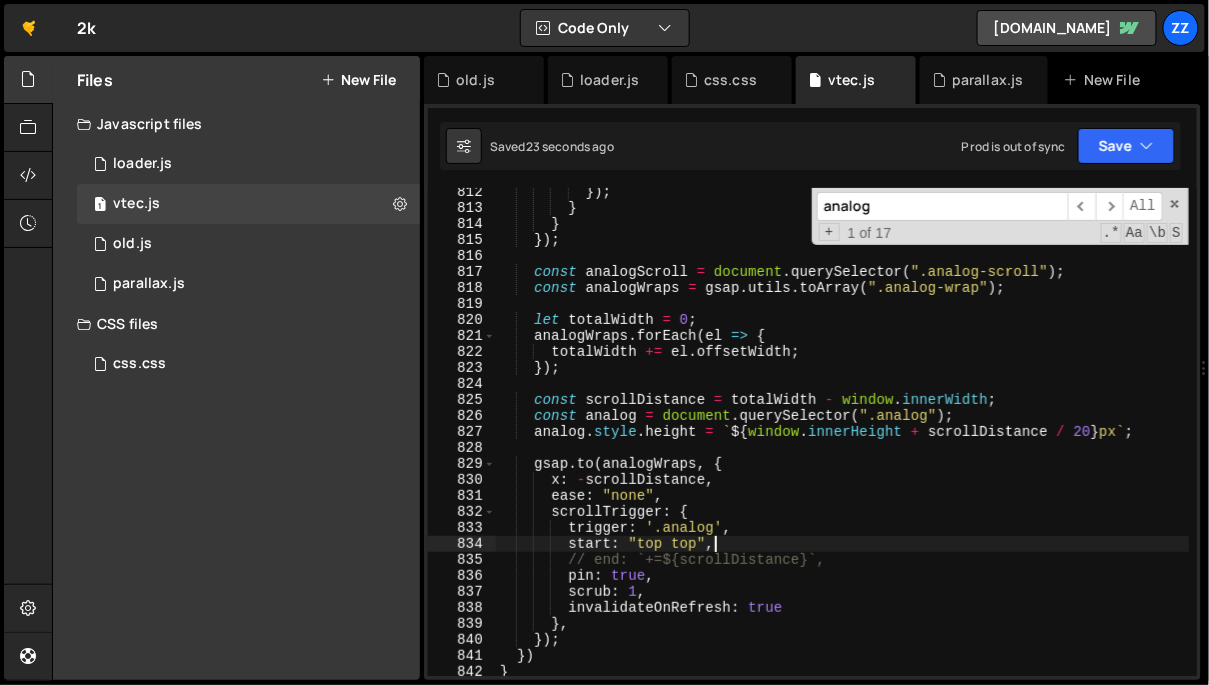 scroll, scrollTop: 0, scrollLeft: 14, axis: horizontal 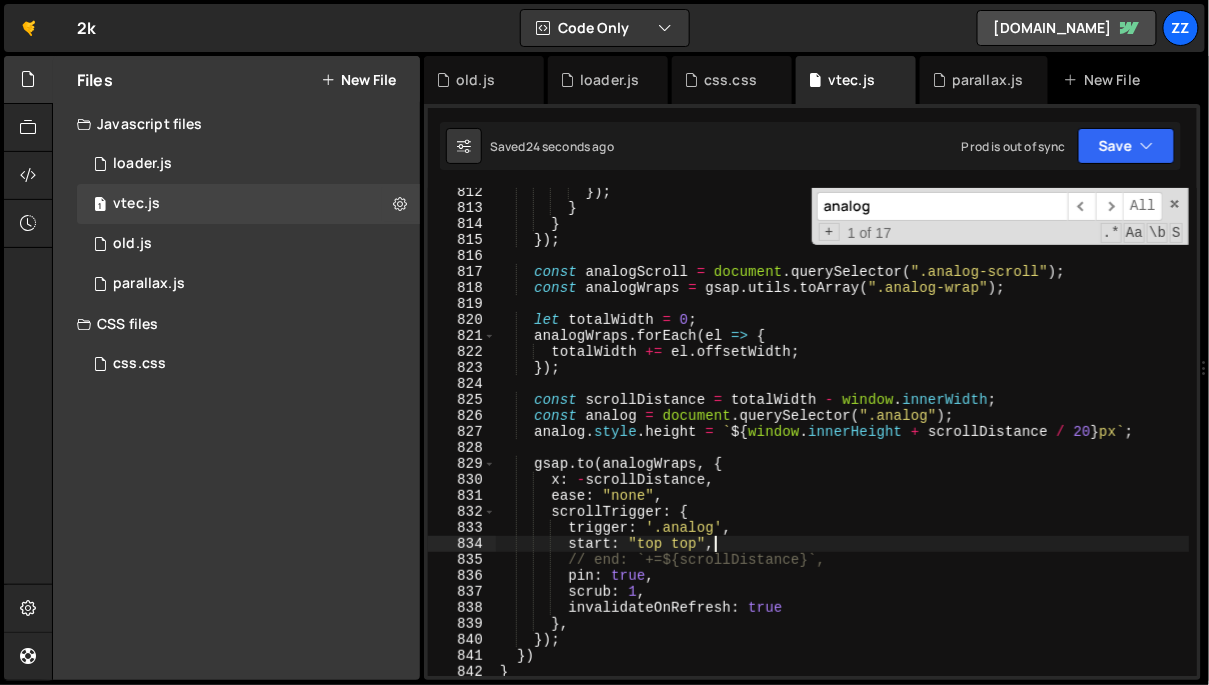 click on "}) ;             }          }       }) ;       const   analogScroll   =   document . querySelector ( ".analog-scroll" ) ;       const   analogWraps   =   gsap . utils . toArray ( ".analog-wrap" ) ;       let   totalWidth   =   0 ;       analogWraps . forEach ( el   =>   {          totalWidth   +=   el . offsetWidth ;       }) ;       const   scrollDistance   =   totalWidth   -   window . innerWidth ;       const   analog   =   document . querySelector ( ".analog" ) ;       analog . style . height   =   ` ${ window . innerHeight   +   scrollDistance   /   20 } px ` ;       gsap . to ( analogWraps ,   {          x :   - scrollDistance ,          ease :   "none" ,          scrollTrigger :   {             trigger :   '.analog' ,             start :   "top top" ,             // end: `+=${scrollDistance}`,             pin :   true ,             scrub :   1 ,             invalidateOnRefresh :   true          } ,       }) ;    }) } // window.addEventListener('load', analog);" at bounding box center (843, 444) 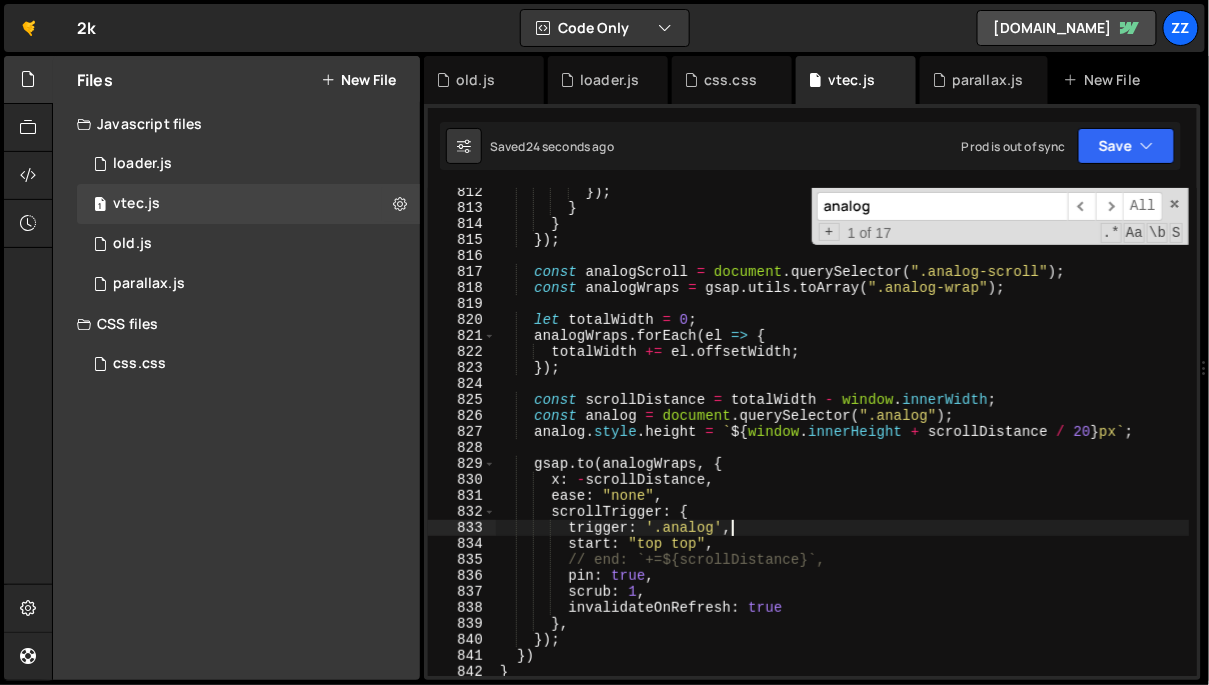 click on "}) ;             }          }       }) ;       const   analogScroll   =   document . querySelector ( ".analog-scroll" ) ;       const   analogWraps   =   gsap . utils . toArray ( ".analog-wrap" ) ;       let   totalWidth   =   0 ;       analogWraps . forEach ( el   =>   {          totalWidth   +=   el . offsetWidth ;       }) ;       const   scrollDistance   =   totalWidth   -   window . innerWidth ;       const   analog   =   document . querySelector ( ".analog" ) ;       analog . style . height   =   ` ${ window . innerHeight   +   scrollDistance   /   20 } px ` ;       gsap . to ( analogWraps ,   {          x :   - scrollDistance ,          ease :   "none" ,          scrollTrigger :   {             trigger :   '.analog' ,             start :   "top top" ,             // end: `+=${scrollDistance}`,             pin :   true ,             scrub :   1 ,             invalidateOnRefresh :   true          } ,       }) ;    }) } // window.addEventListener('load', analog);" at bounding box center [843, 444] 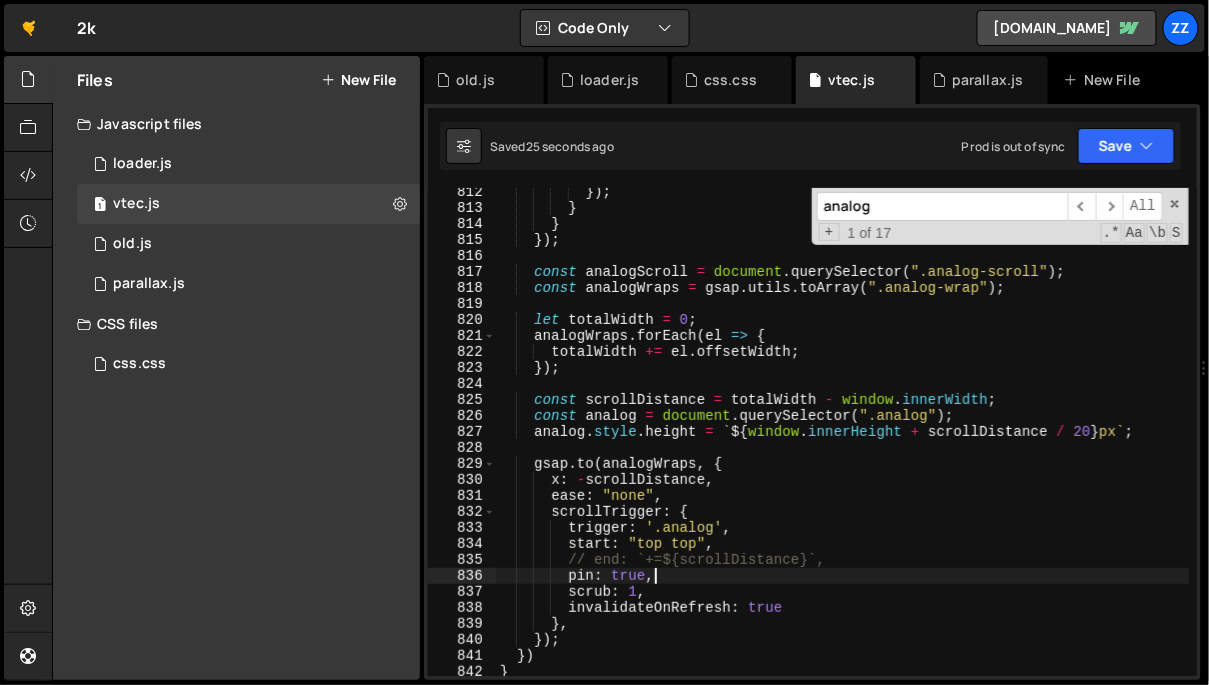 scroll, scrollTop: 0, scrollLeft: 10, axis: horizontal 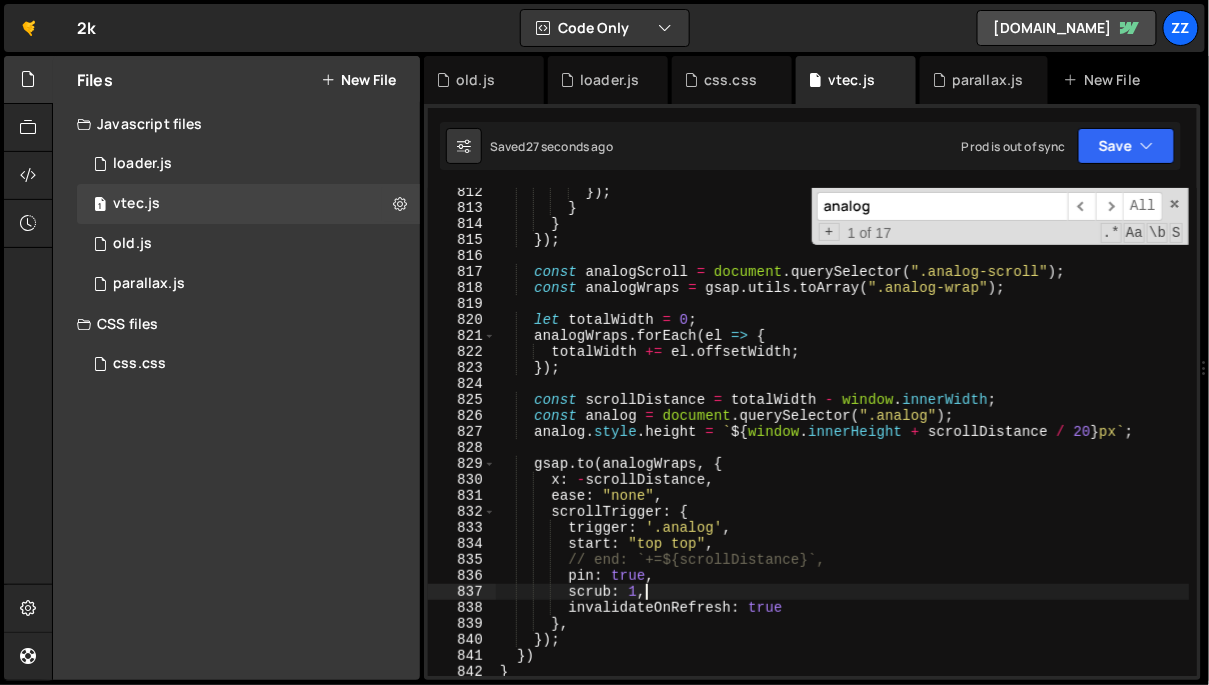 click on "}) ;             }          }       }) ;       const   analogScroll   =   document . querySelector ( ".analog-scroll" ) ;       const   analogWraps   =   gsap . utils . toArray ( ".analog-wrap" ) ;       let   totalWidth   =   0 ;       analogWraps . forEach ( el   =>   {          totalWidth   +=   el . offsetWidth ;       }) ;       const   scrollDistance   =   totalWidth   -   window . innerWidth ;       const   analog   =   document . querySelector ( ".analog" ) ;       analog . style . height   =   ` ${ window . innerHeight   +   scrollDistance   /   20 } px ` ;       gsap . to ( analogWraps ,   {          x :   - scrollDistance ,          ease :   "none" ,          scrollTrigger :   {             trigger :   '.analog' ,             start :   "top top" ,             // end: `+=${scrollDistance}`,             pin :   true ,             scrub :   1 ,             invalidateOnRefresh :   true          } ,       }) ;    }) } // window.addEventListener('load', analog);" at bounding box center [843, 444] 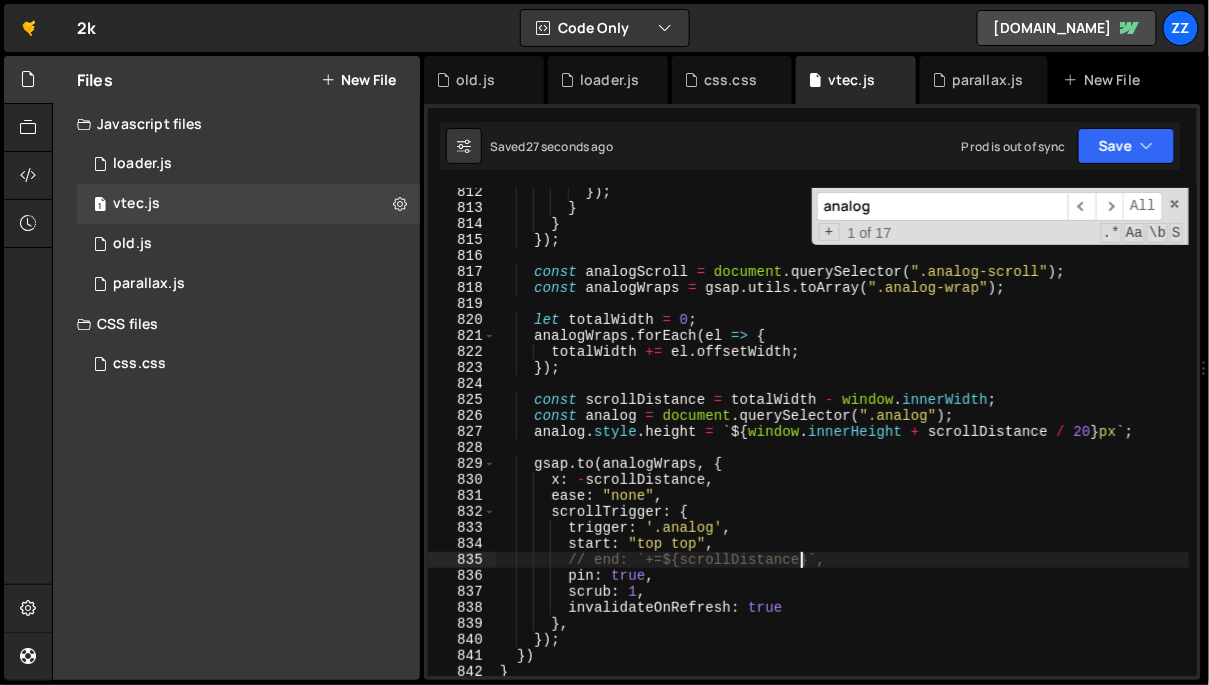 click on "}) ;             }          }       }) ;       const   analogScroll   =   document . querySelector ( ".analog-scroll" ) ;       const   analogWraps   =   gsap . utils . toArray ( ".analog-wrap" ) ;       let   totalWidth   =   0 ;       analogWraps . forEach ( el   =>   {          totalWidth   +=   el . offsetWidth ;       }) ;       const   scrollDistance   =   totalWidth   -   window . innerWidth ;       const   analog   =   document . querySelector ( ".analog" ) ;       analog . style . height   =   ` ${ window . innerHeight   +   scrollDistance   /   20 } px ` ;       gsap . to ( analogWraps ,   {          x :   - scrollDistance ,          ease :   "none" ,          scrollTrigger :   {             trigger :   '.analog' ,             start :   "top top" ,             // end: `+=${scrollDistance}`,             pin :   true ,             scrub :   1 ,             invalidateOnRefresh :   true          } ,       }) ;    }) } // window.addEventListener('load', analog);" at bounding box center [843, 444] 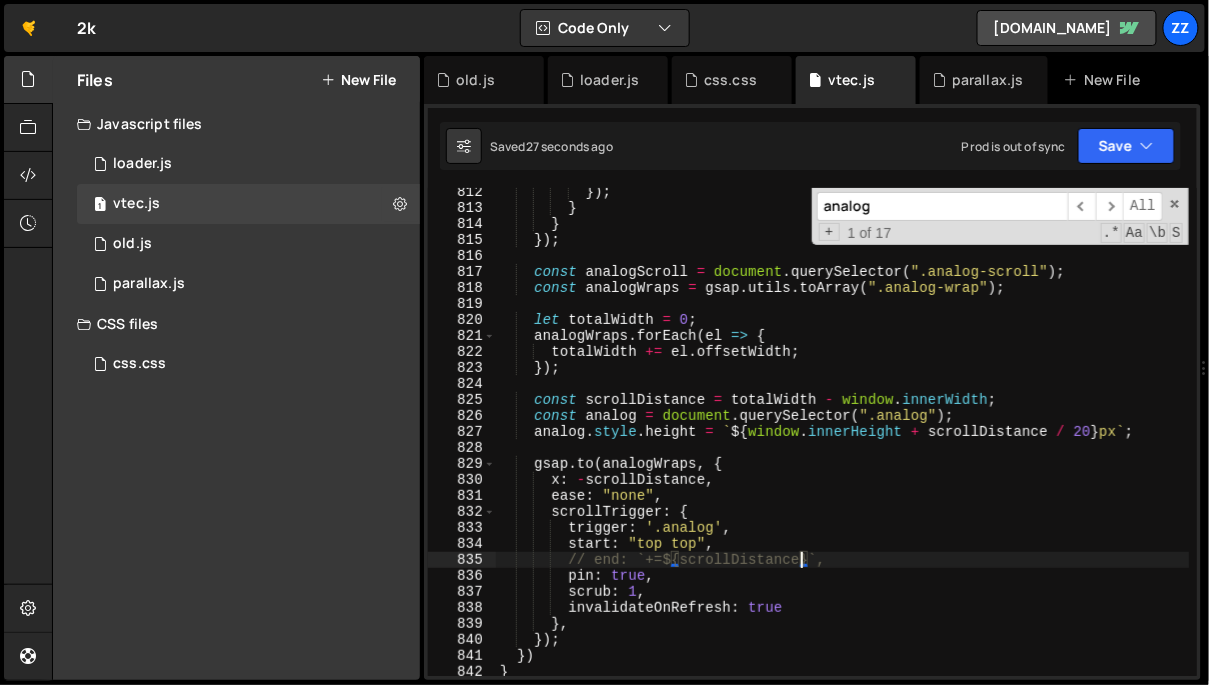 click on "}) ;             }          }       }) ;       const   analogScroll   =   document . querySelector ( ".analog-scroll" ) ;       const   analogWraps   =   gsap . utils . toArray ( ".analog-wrap" ) ;       let   totalWidth   =   0 ;       analogWraps . forEach ( el   =>   {          totalWidth   +=   el . offsetWidth ;       }) ;       const   scrollDistance   =   totalWidth   -   window . innerWidth ;       const   analog   =   document . querySelector ( ".analog" ) ;       analog . style . height   =   ` ${ window . innerHeight   +   scrollDistance   /   20 } px ` ;       gsap . to ( analogWraps ,   {          x :   - scrollDistance ,          ease :   "none" ,          scrollTrigger :   {             trigger :   '.analog' ,             start :   "top top" ,             // end: `+=${scrollDistance}`,             pin :   true ,             scrub :   1 ,             invalidateOnRefresh :   true          } ,       }) ;    }) } // window.addEventListener('load', analog);" at bounding box center [843, 444] 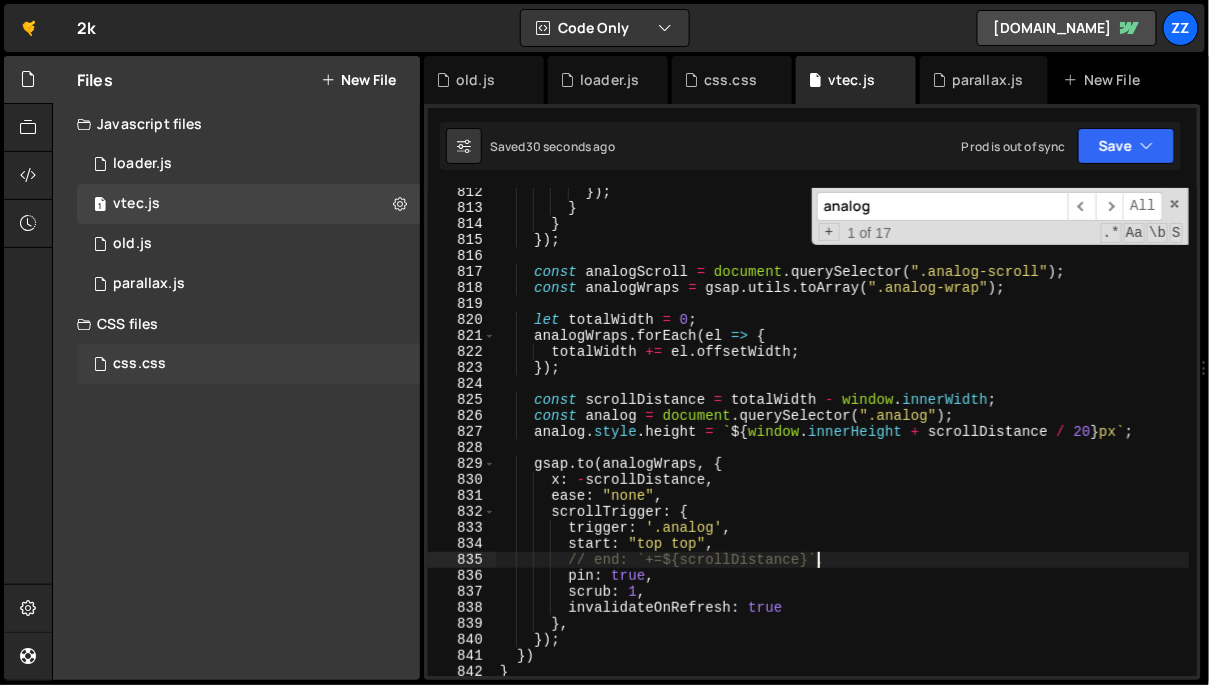 click on "css.css
0" at bounding box center [248, 364] 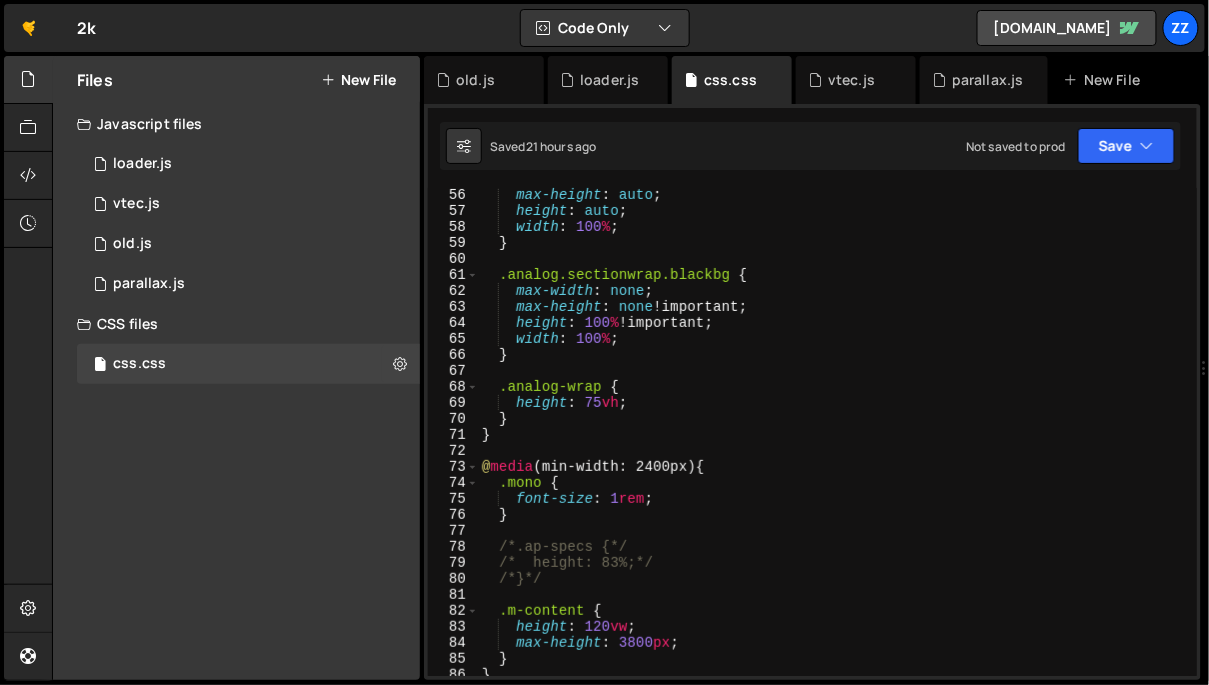 scroll, scrollTop: 900, scrollLeft: 0, axis: vertical 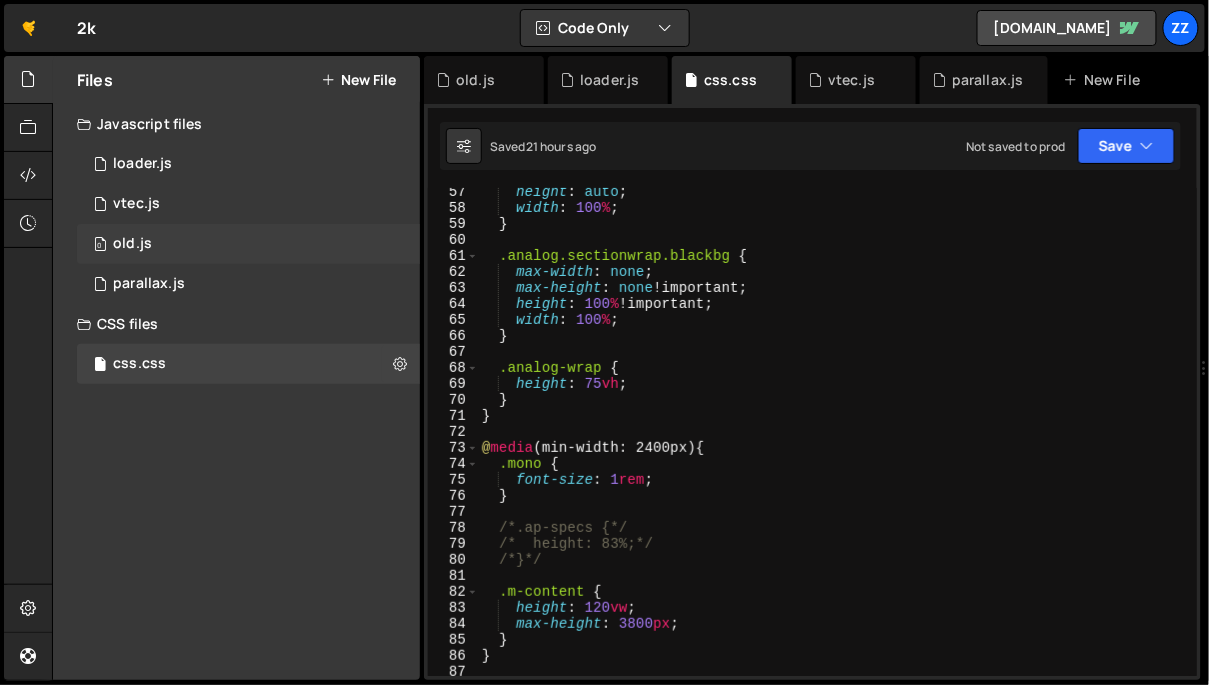click on "0
old.js
0" at bounding box center [248, 244] 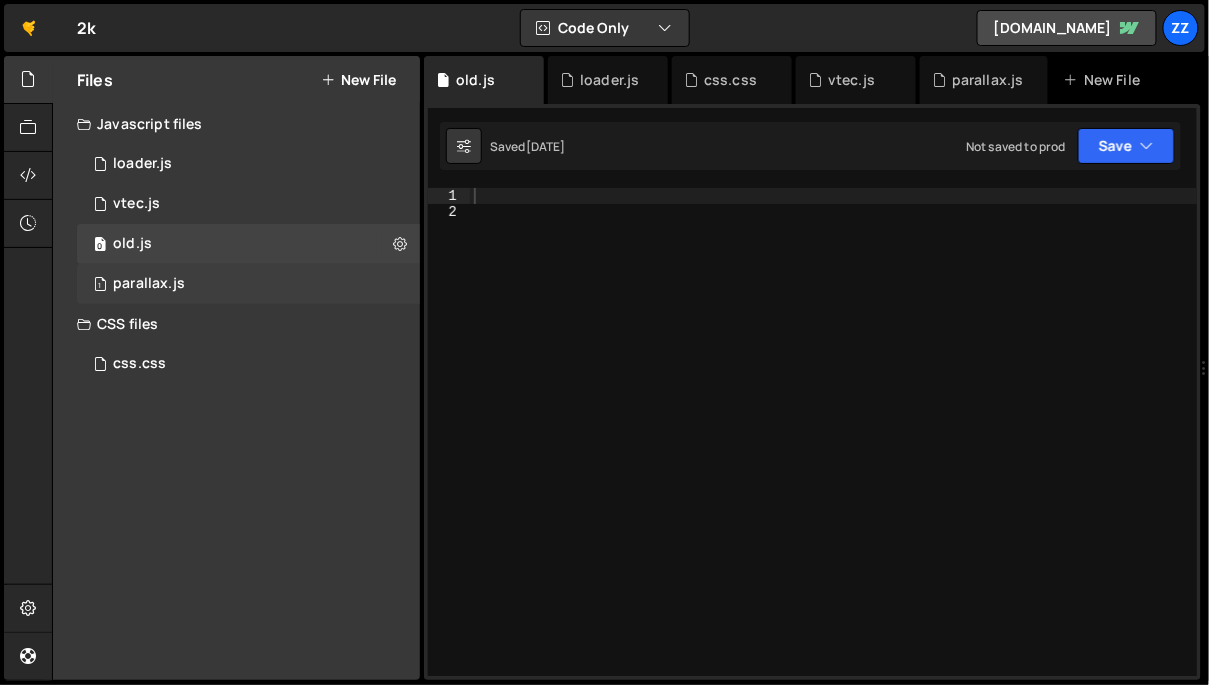 click on "1
parallax.js
0" at bounding box center (248, 284) 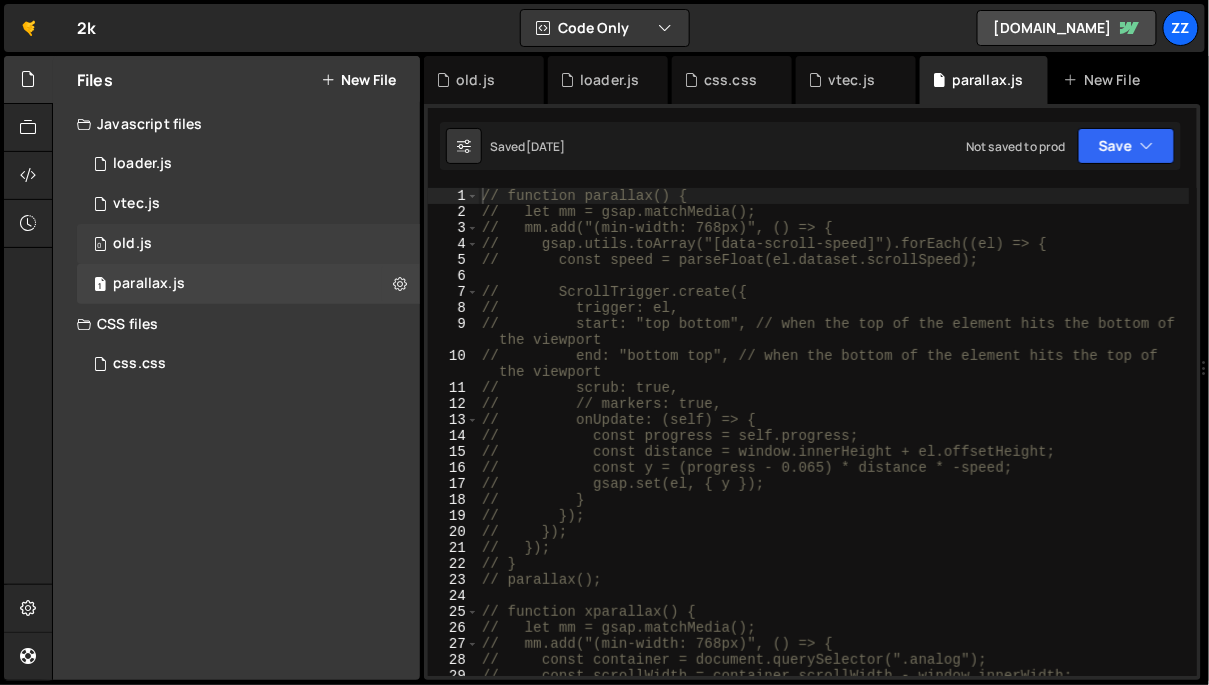 click on "0
old.js
0" at bounding box center [248, 244] 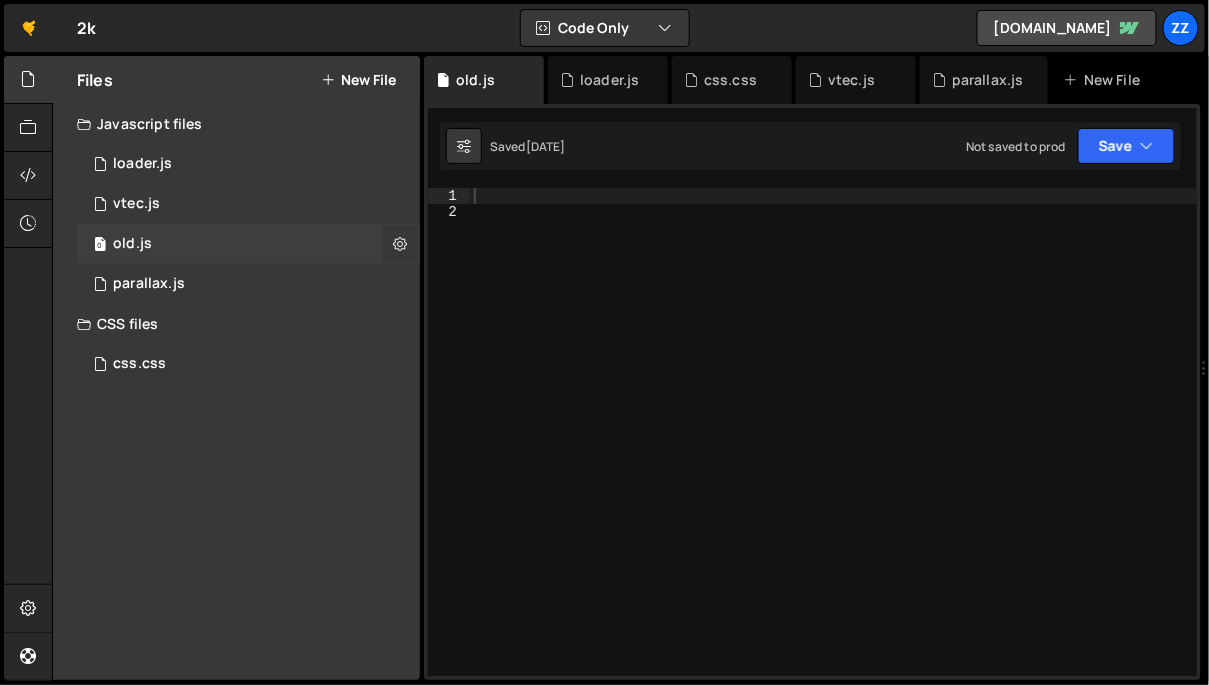 click at bounding box center [400, 243] 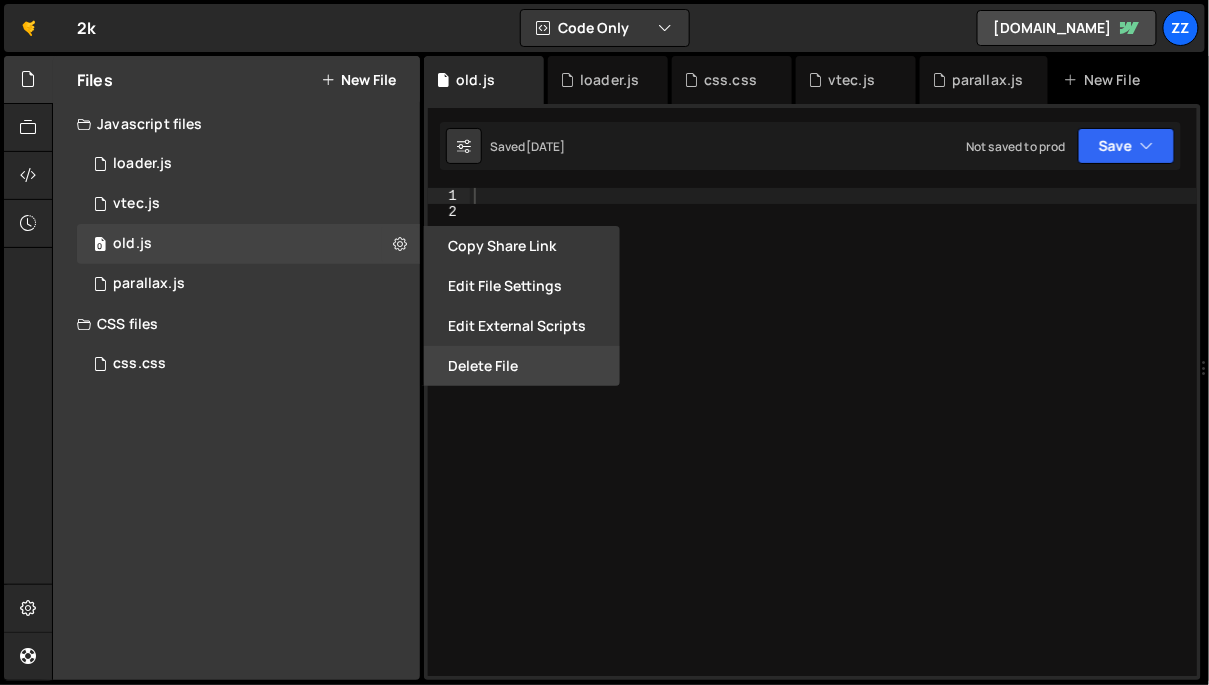 click on "Delete File" at bounding box center [522, 366] 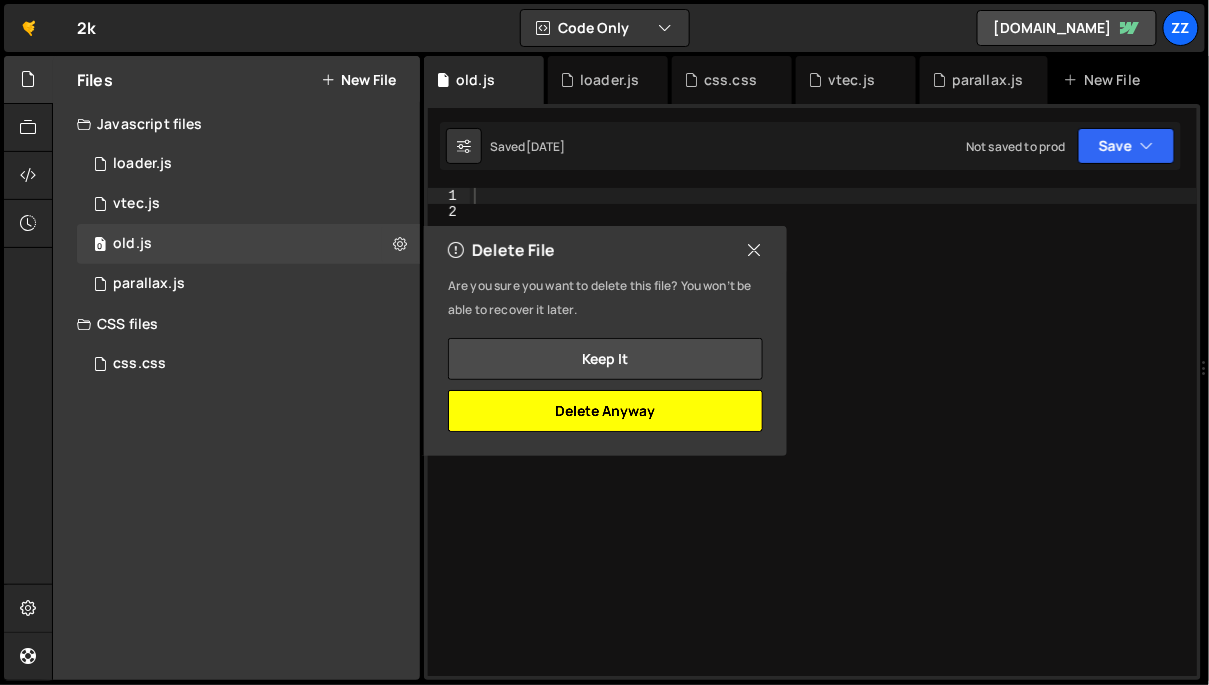 click on "Delete
Anyway" at bounding box center [605, 411] 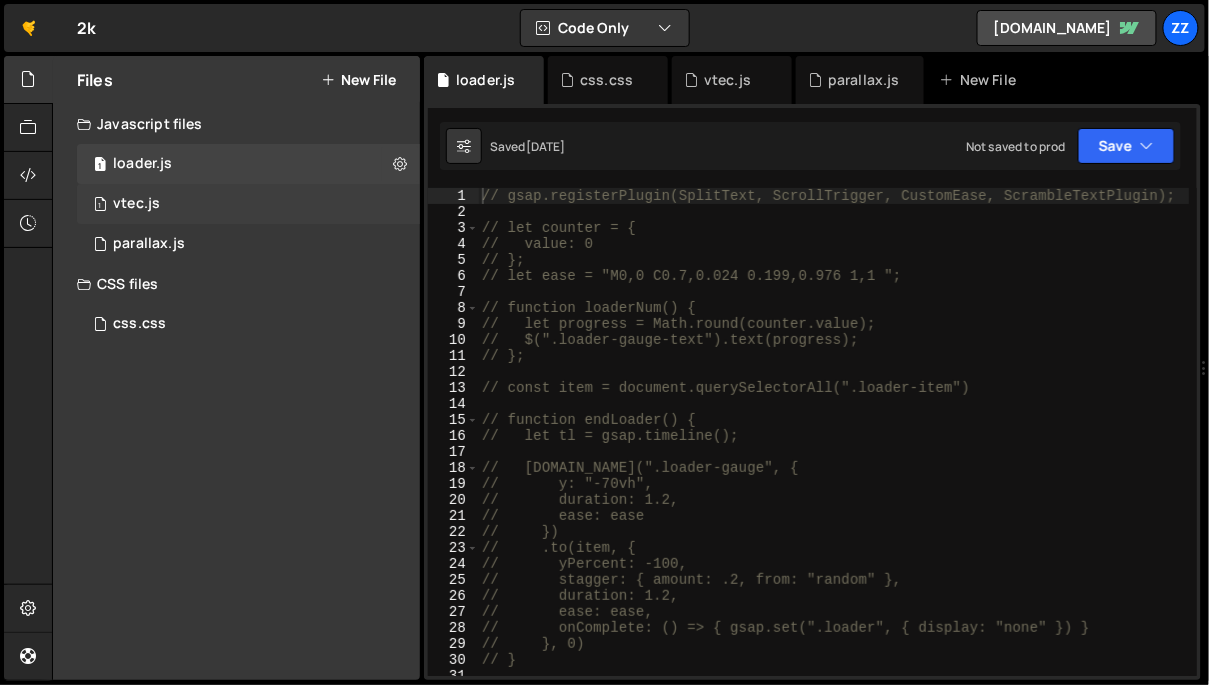 click on "1
vtec.js
0" 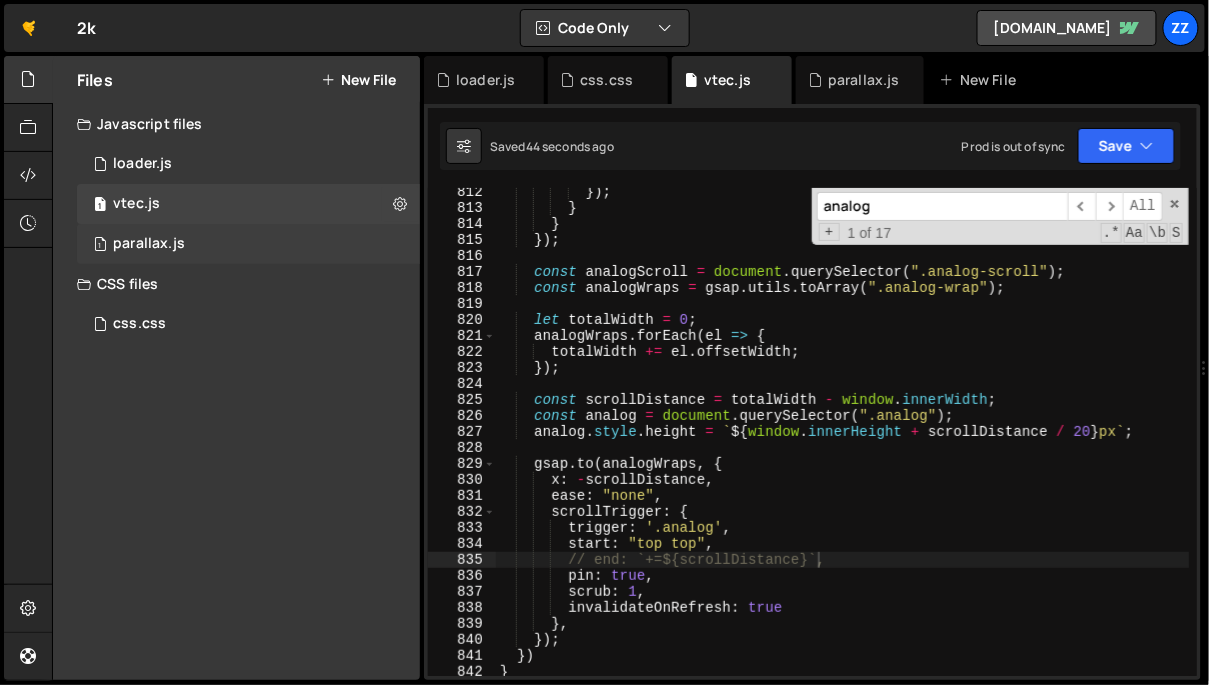 click on "1
parallax.js
0" at bounding box center [248, 244] 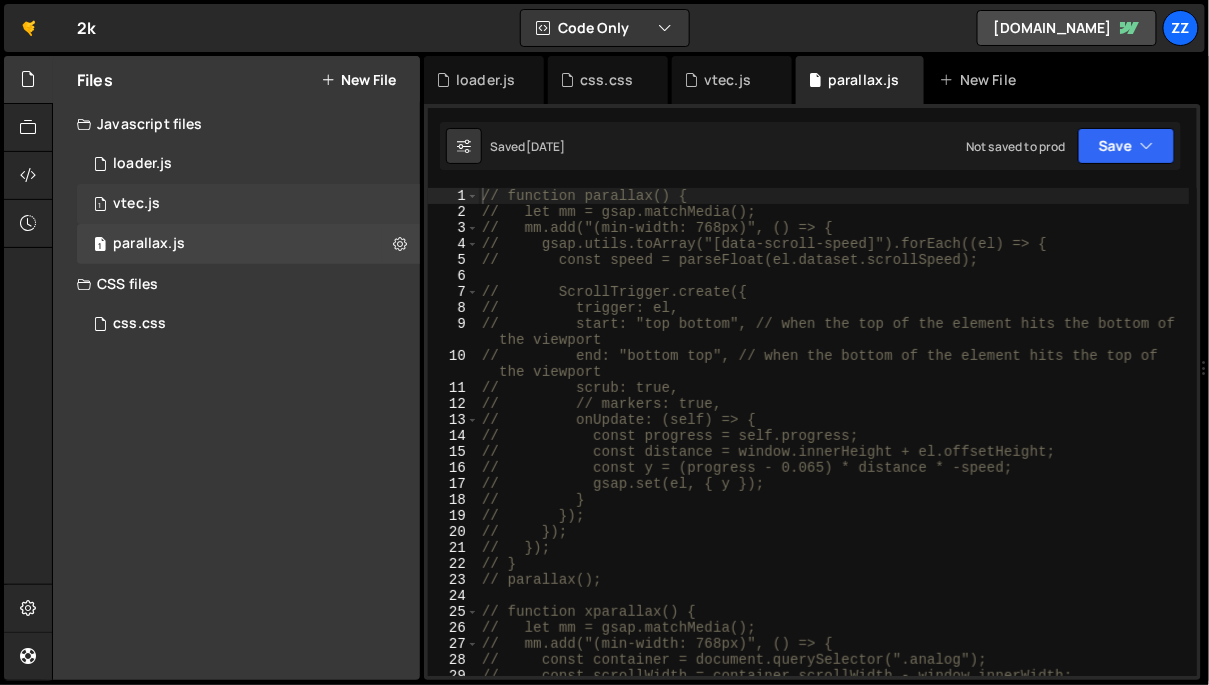 click on "1
vtec.js
0" 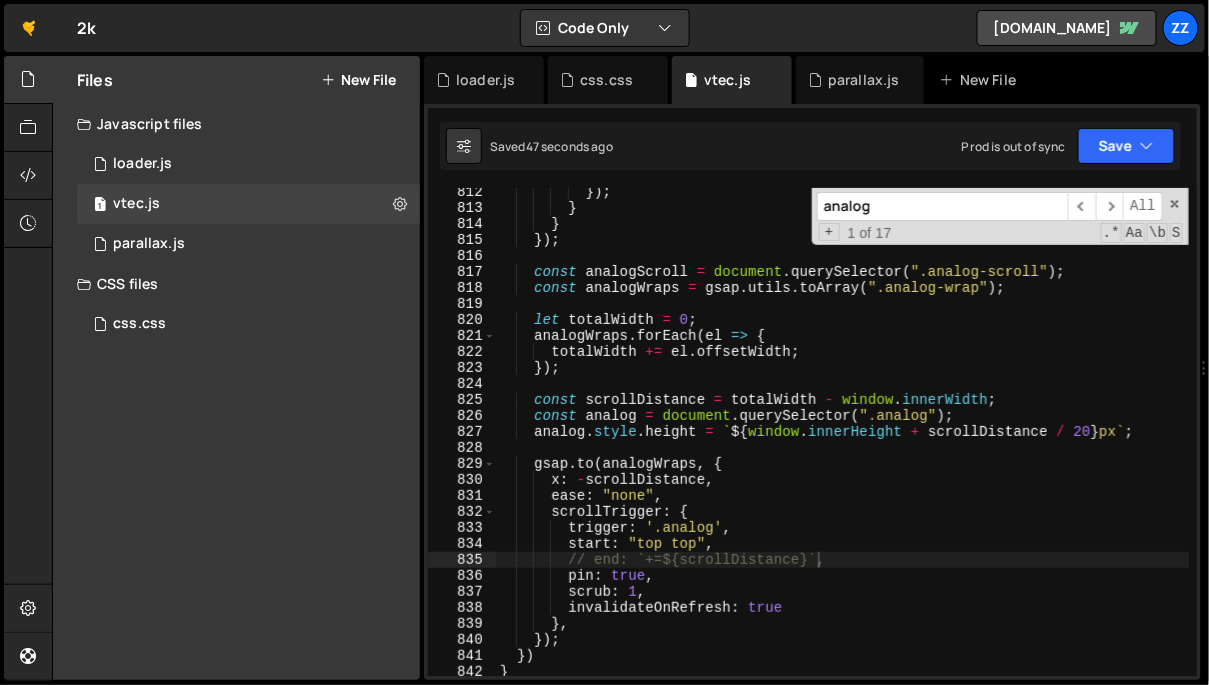 click on "}) ;             }          }       }) ;       const   analogScroll   =   document . querySelector ( ".analog-scroll" ) ;       const   analogWraps   =   gsap . utils . toArray ( ".analog-wrap" ) ;       let   totalWidth   =   0 ;       analogWraps . forEach ( el   =>   {          totalWidth   +=   el . offsetWidth ;       }) ;       const   scrollDistance   =   totalWidth   -   window . innerWidth ;       const   analog   =   document . querySelector ( ".analog" ) ;       analog . style . height   =   ` ${ window . innerHeight   +   scrollDistance   /   20 } px ` ;       gsap . to ( analogWraps ,   {          x :   - scrollDistance ,          ease :   "none" ,          scrollTrigger :   {             trigger :   '.analog' ,             start :   "top top" ,             // end: `+=${scrollDistance}`,             pin :   true ,             scrub :   1 ,             invalidateOnRefresh :   true          } ,       }) ;    }) } // window.addEventListener('load', analog);" at bounding box center [843, 444] 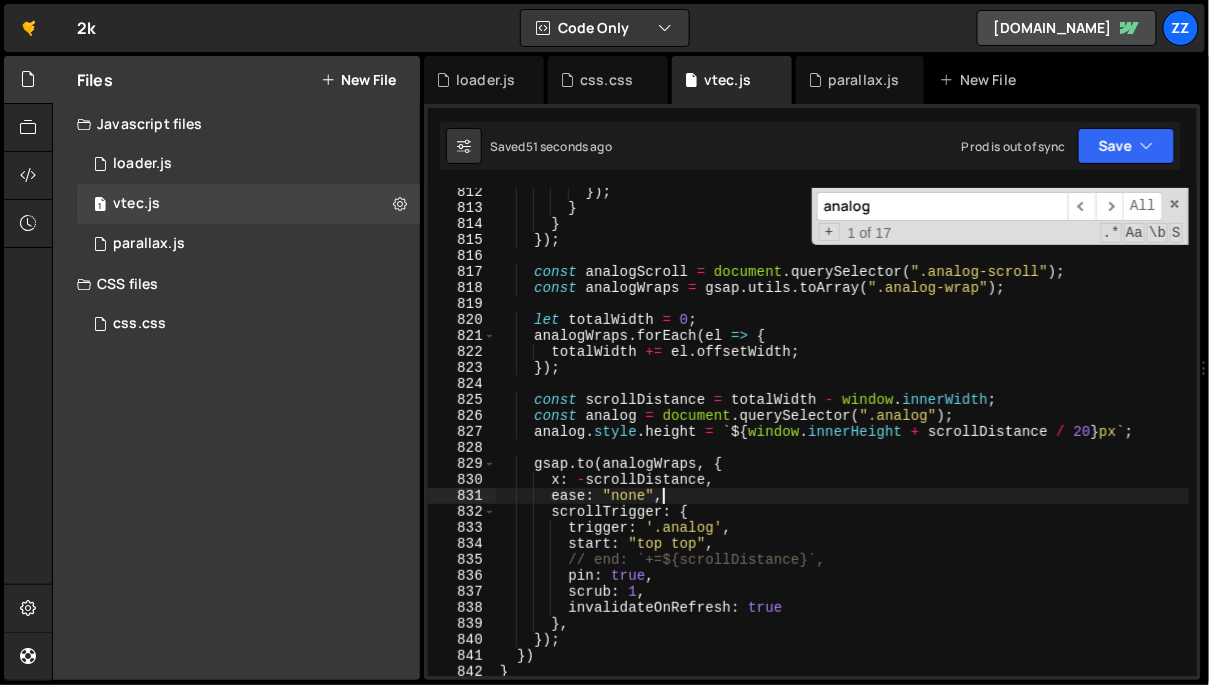 scroll, scrollTop: 13196, scrollLeft: 0, axis: vertical 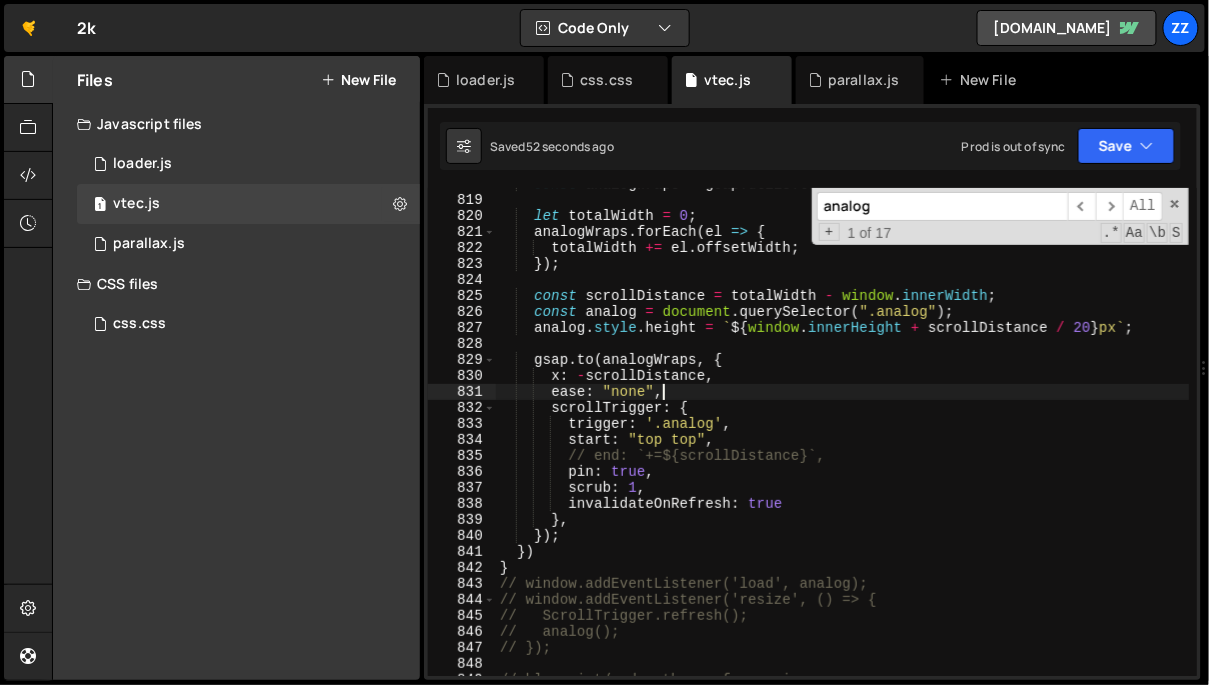click on "const   analogWraps   =   gsap . utils . toArray ( ".analog-wrap" ) ;       let   totalWidth   =   0 ;       analogWraps . forEach ( el   =>   {          totalWidth   +=   el . offsetWidth ;       }) ;       const   scrollDistance   =   totalWidth   -   window . innerWidth ;       const   analog   =   document . querySelector ( ".analog" ) ;       analog . style . height   =   ` ${ window . innerHeight   +   scrollDistance   /   20 } px ` ;       gsap . to ( analogWraps ,   {          x :   - scrollDistance ,          ease :   "none" ,          scrollTrigger :   {             trigger :   '.analog' ,             start :   "top top" ,             // end: `+=${scrollDistance}`,             pin :   true ,             scrub :   1 ,             invalidateOnRefresh :   true          } ,       }) ;    }) } // window.addEventListener('load', analog); // window.addEventListener('resize', () => { //   ScrollTrigger.refresh(); //   analog(); // }); // blueprint/under the surface anims" at bounding box center [843, 436] 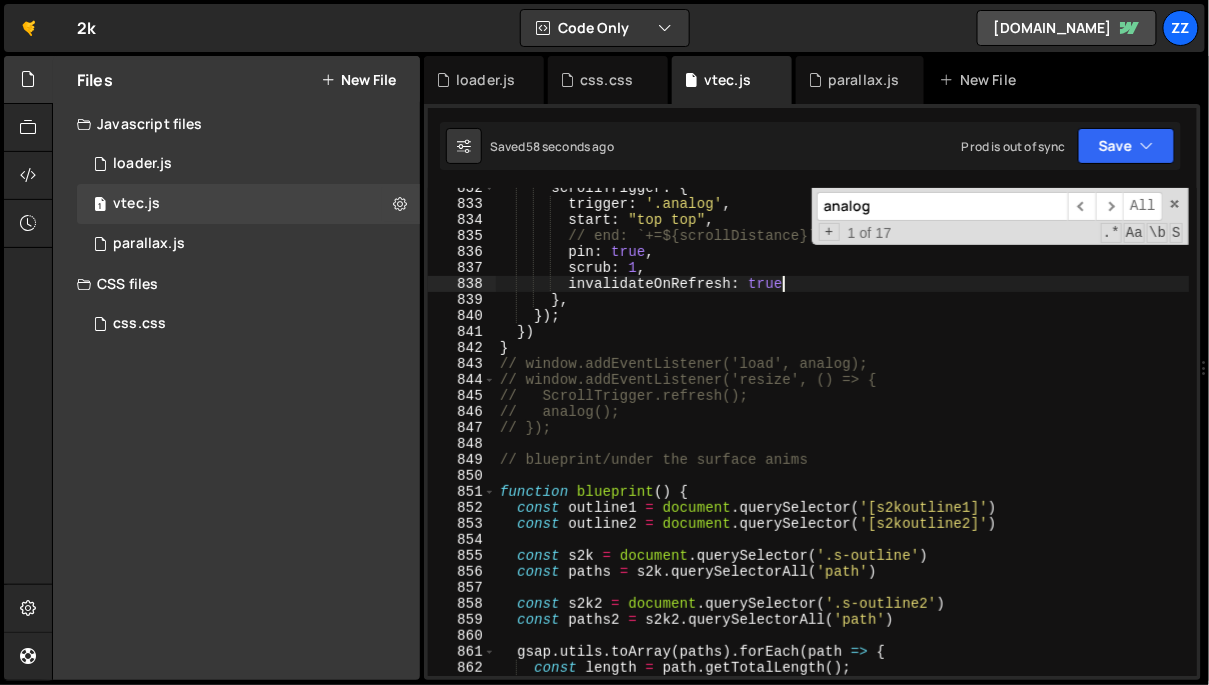 scroll, scrollTop: 13416, scrollLeft: 0, axis: vertical 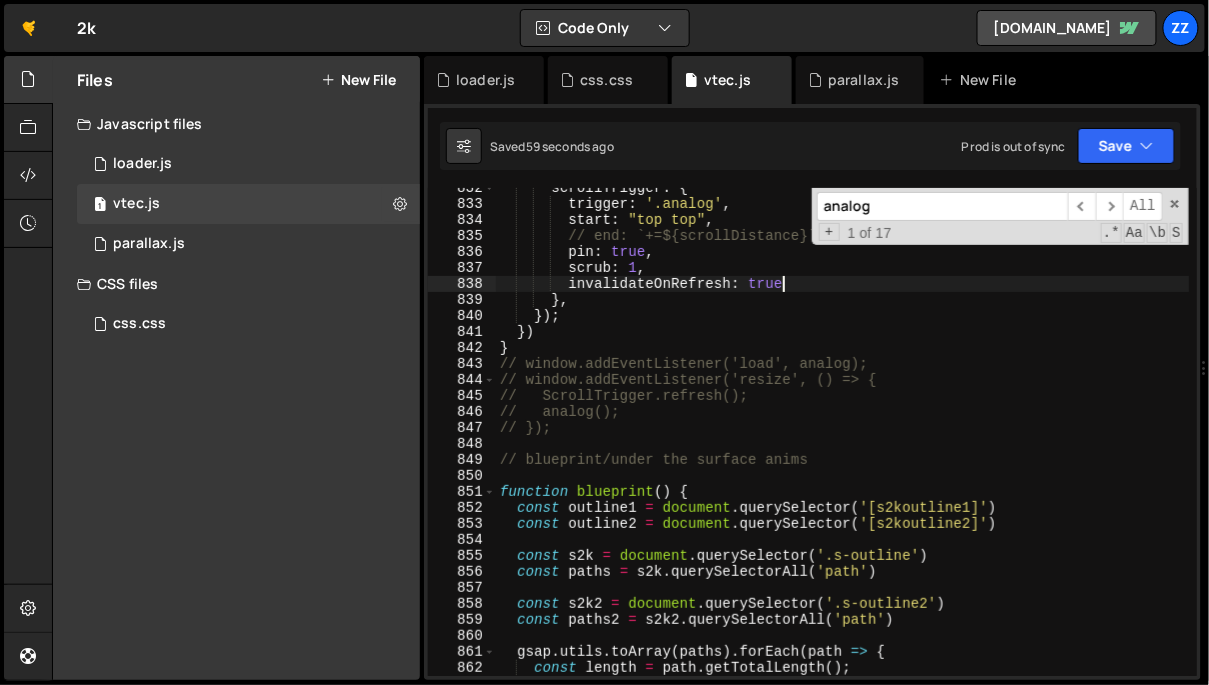 click on "scrollTrigger :   {             trigger :   '.analog' ,             start :   "top top" ,             // end: `+=${scrollDistance}`,             pin :   true ,             scrub :   1 ,             invalidateOnRefresh :   true          } ,       }) ;    }) } // window.addEventListener('load', analog); // window.addEventListener('resize', () => { //   ScrollTrigger.refresh(); //   analog(); // }); // blueprint/under the surface anims  function   blueprint ( )   {    const   outline1   =   document . querySelector ( '[s2koutline1]' )    const   outline2   =   document . querySelector ( '[s2koutline2]' )    const   s2k   =   document . querySelector ( '.s-outline' )    const   paths   =   s2k . querySelectorAll ( 'path' )    const   s2k2   =   document . querySelector ( '.s-outline2' )    const   paths2   =   s2k2 . querySelectorAll ( 'path' )    gsap . utils . toArray ( paths ) . forEach ( path   =>   {       const   length   =   path . getTotalLength ( ) ;       path . style . strokeDasharray   =   ;" at bounding box center [843, 440] 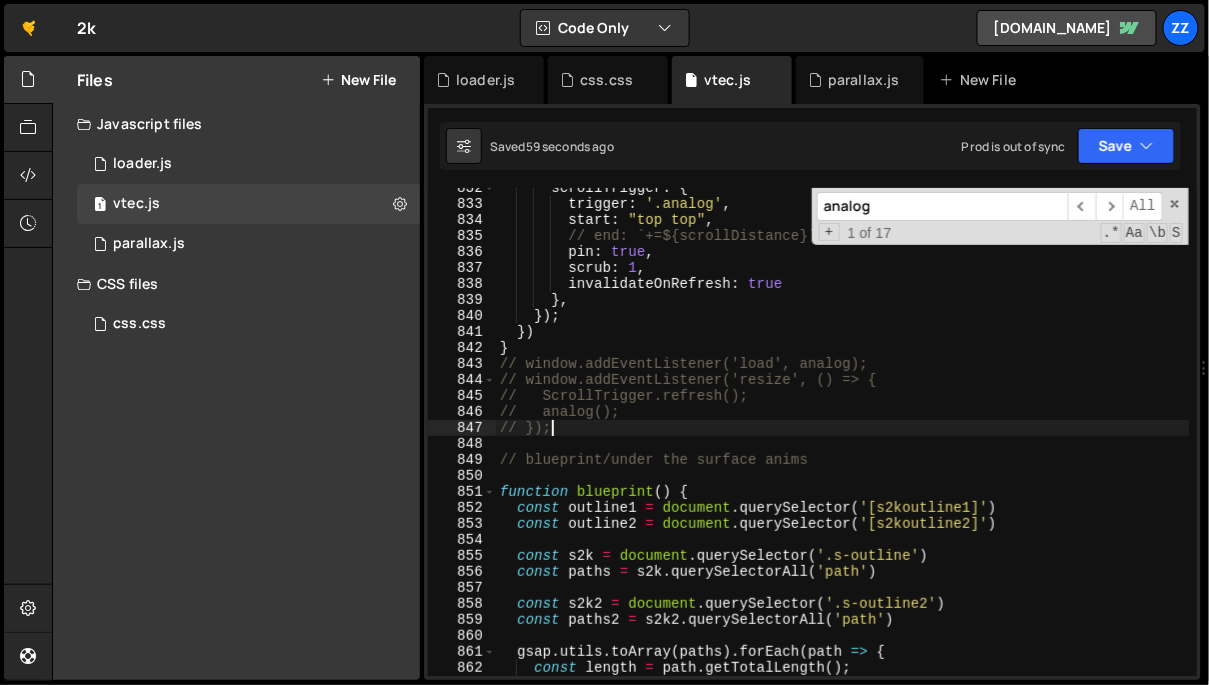 scroll, scrollTop: 0, scrollLeft: 2, axis: horizontal 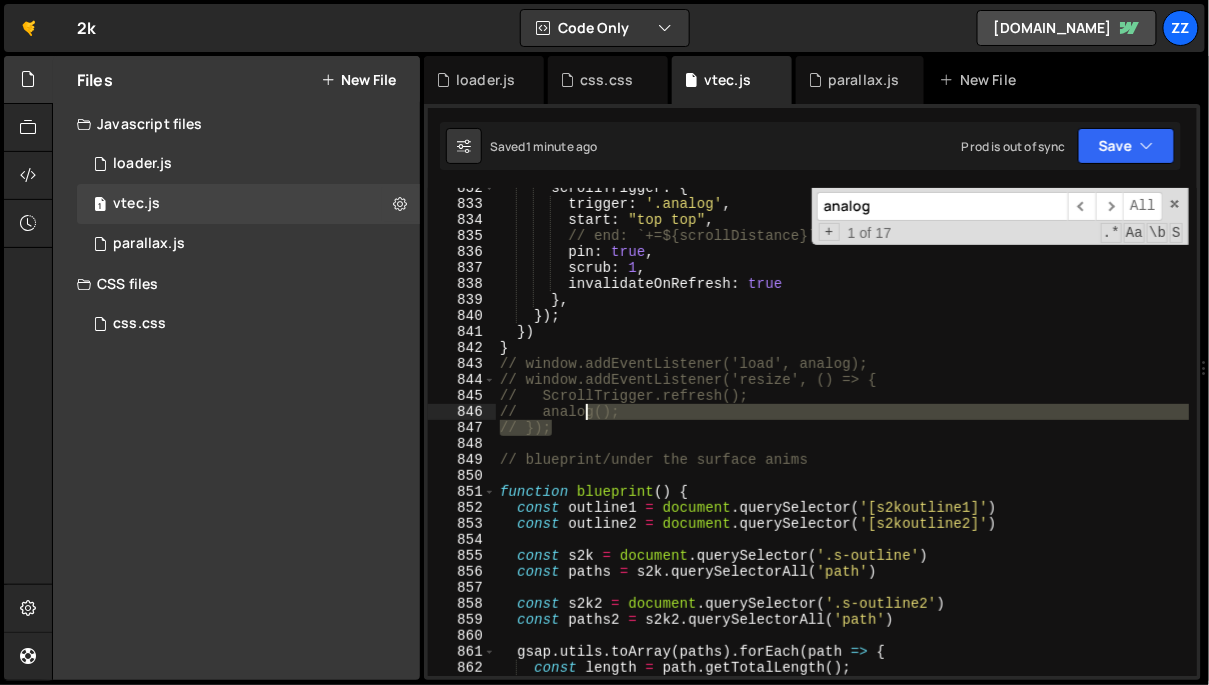drag, startPoint x: 580, startPoint y: 433, endPoint x: 585, endPoint y: 416, distance: 17.720045 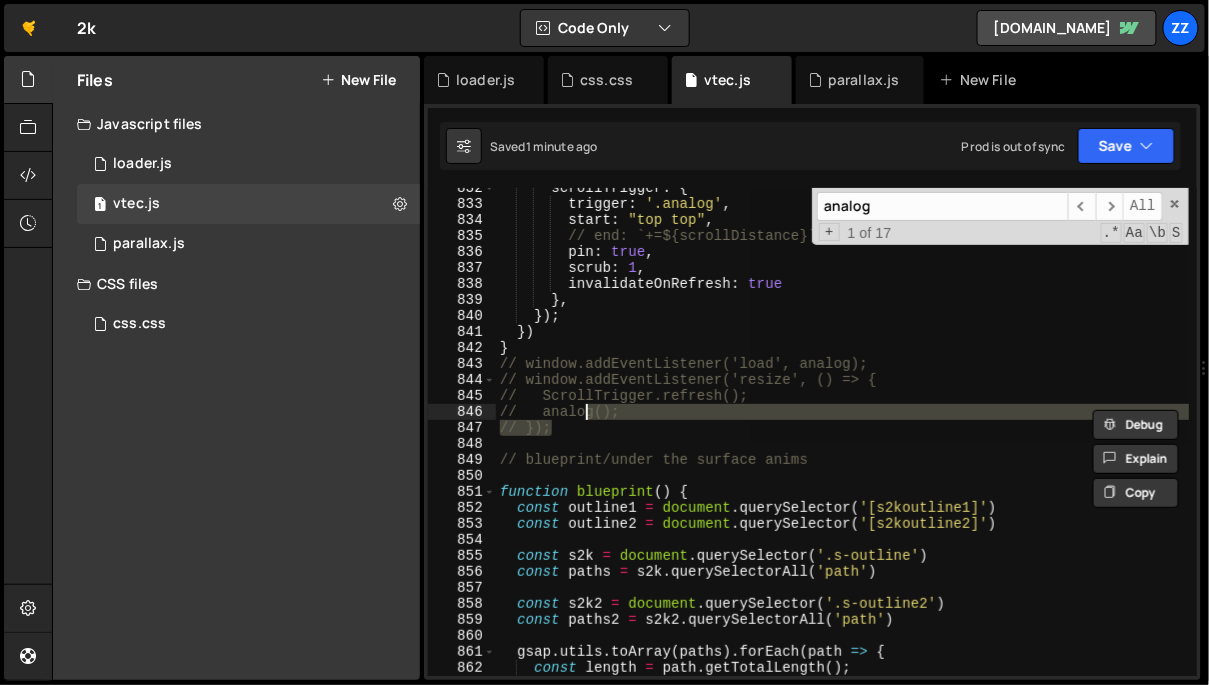click on "scrollTrigger :   {             trigger :   '.analog' ,             start :   "top top" ,             // end: `+=${scrollDistance}`,             pin :   true ,             scrub :   1 ,             invalidateOnRefresh :   true          } ,       }) ;    }) } // window.addEventListener('load', analog); // window.addEventListener('resize', () => { //   ScrollTrigger.refresh(); //   analog(); // }); // blueprint/under the surface anims  function   blueprint ( )   {    const   outline1   =   document . querySelector ( '[s2koutline1]' )    const   outline2   =   document . querySelector ( '[s2koutline2]' )    const   s2k   =   document . querySelector ( '.s-outline' )    const   paths   =   s2k . querySelectorAll ( 'path' )    const   s2k2   =   document . querySelector ( '.s-outline2' )    const   paths2   =   s2k2 . querySelectorAll ( 'path' )    gsap . utils . toArray ( paths ) . forEach ( path   =>   {       const   length   =   path . getTotalLength ( ) ;       path . style . strokeDasharray   =   ;" at bounding box center (842, 432) 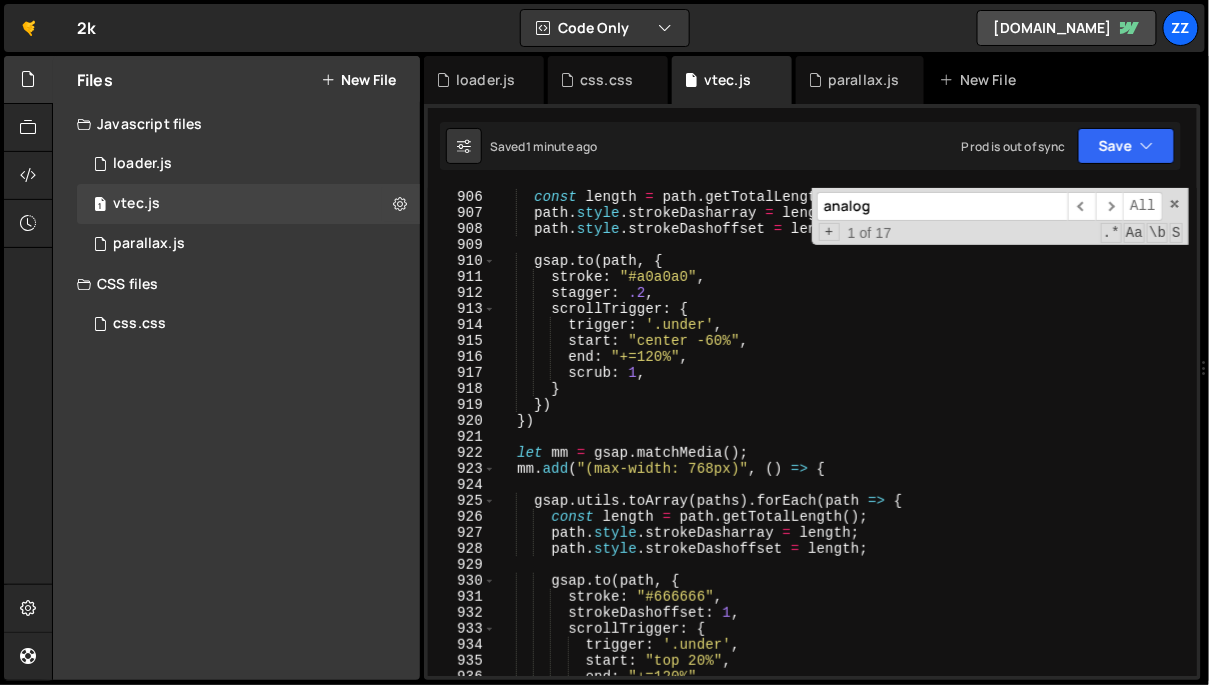 scroll, scrollTop: 14590, scrollLeft: 0, axis: vertical 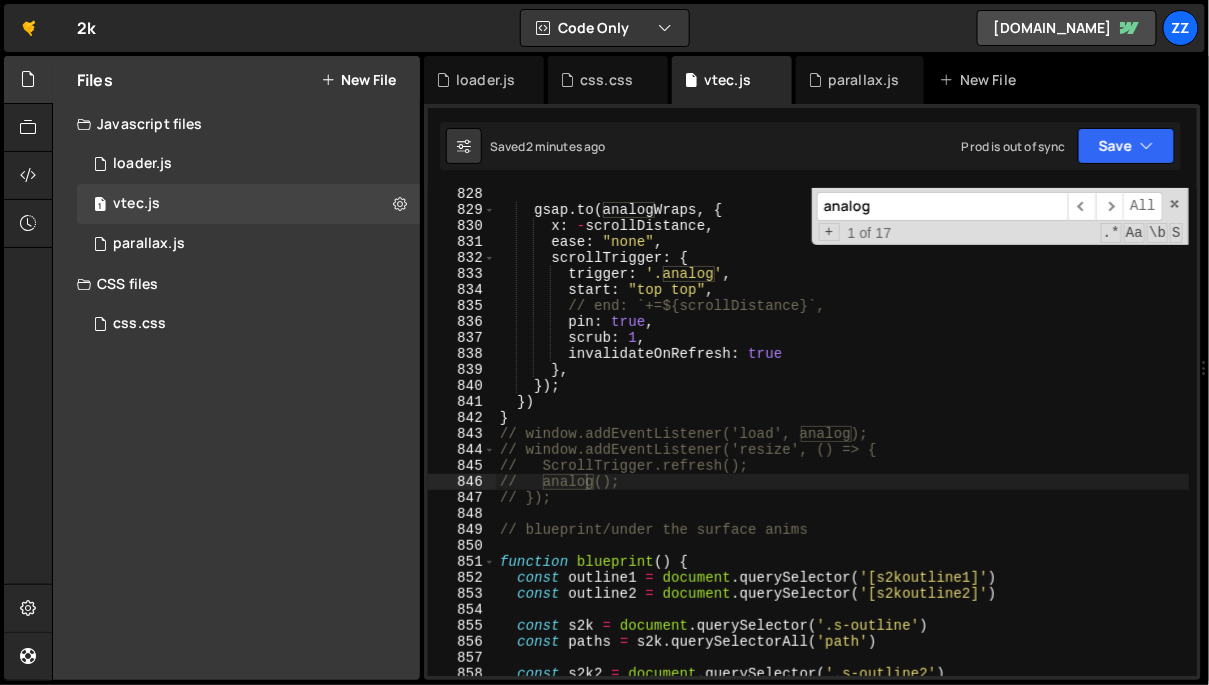click on "analog" at bounding box center (942, 206) 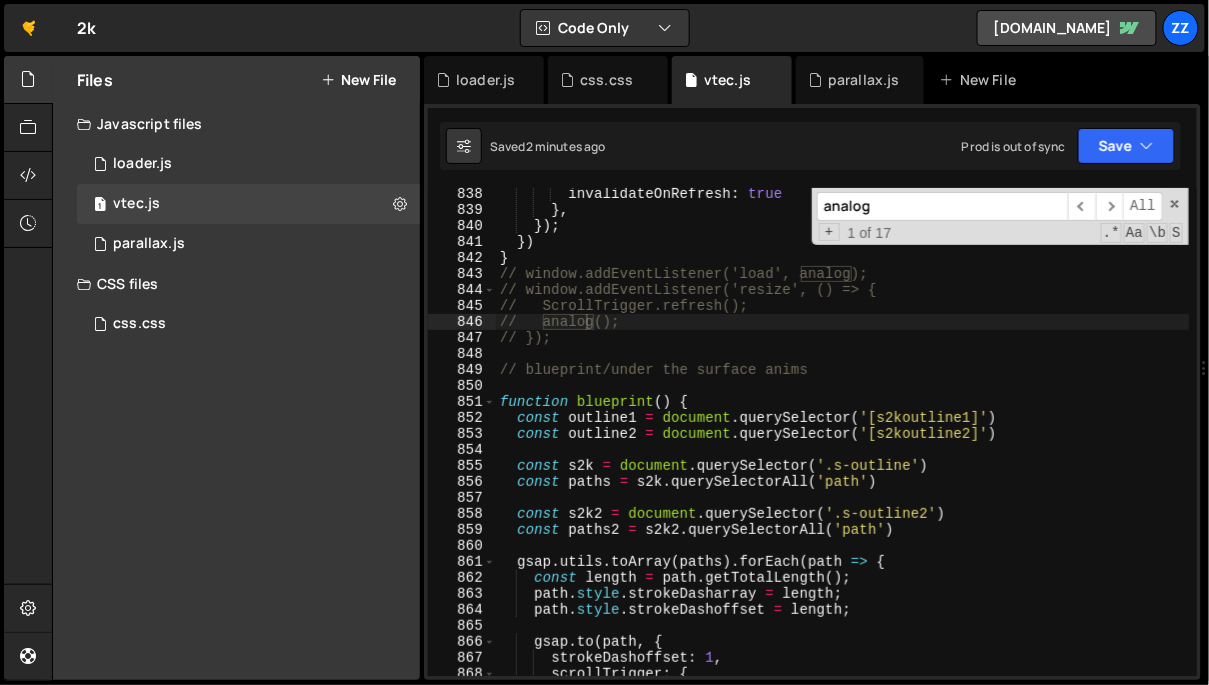 scroll, scrollTop: 13216, scrollLeft: 0, axis: vertical 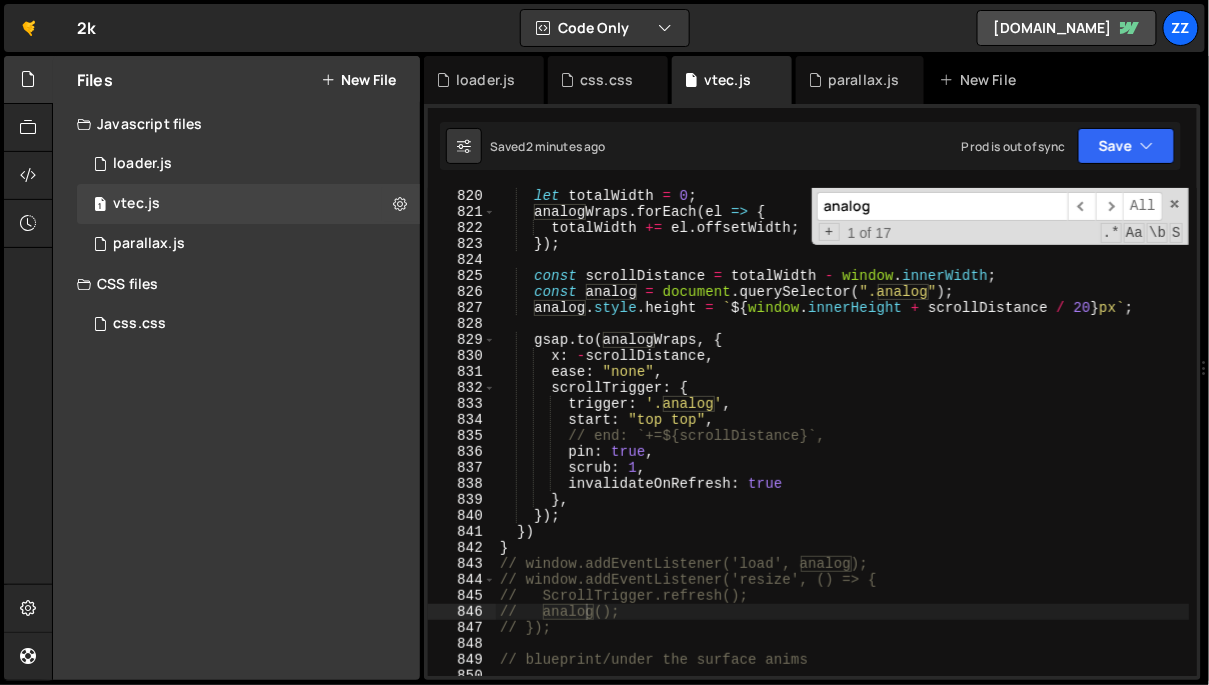 type on "analog.style.height = `${window.innerHeight + scrollDistance / 20}px`;" 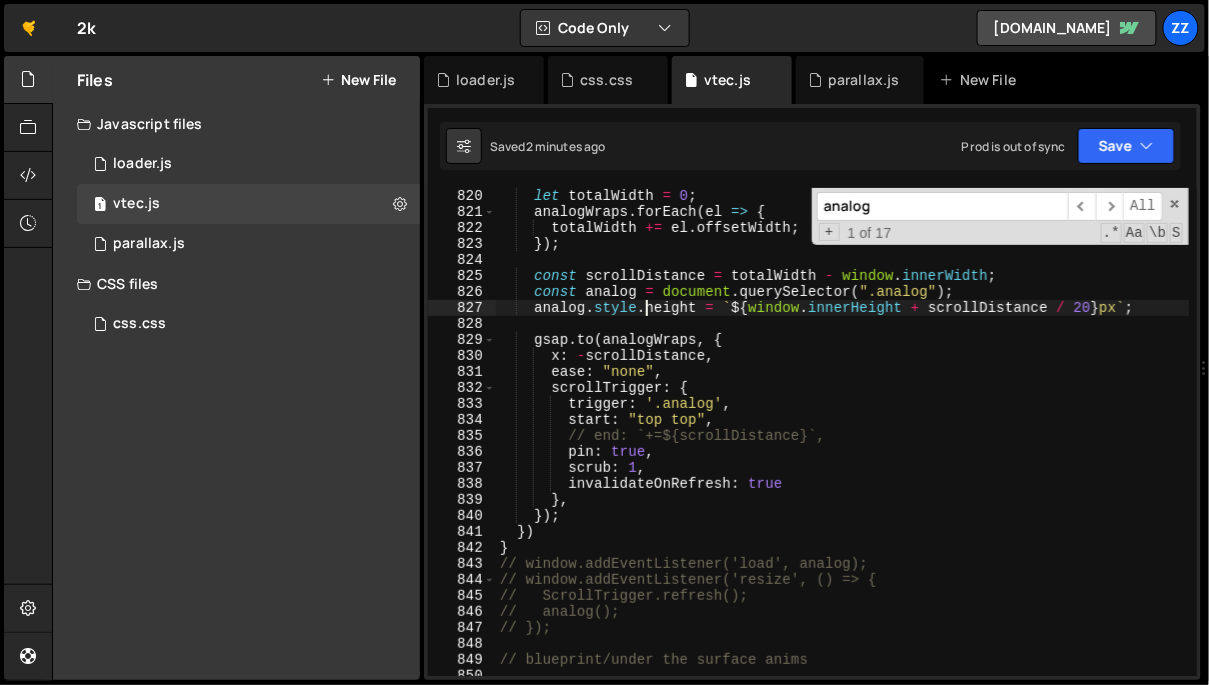click on "let   totalWidth   =   0 ;       analogWraps . forEach ( el   =>   {          totalWidth   +=   el . offsetWidth ;       }) ;       const   scrollDistance   =   totalWidth   -   window . innerWidth ;       const   analog   =   document . querySelector ( ".analog" ) ;       analog . style . height   =   ` ${ window . innerHeight   +   scrollDistance   /   20 } px ` ;       gsap . to ( analogWraps ,   {          x :   - scrollDistance ,          ease :   "none" ,          scrollTrigger :   {             trigger :   '.analog' ,             start :   "top top" ,             // end: `+=${scrollDistance}`,             pin :   true ,             scrub :   1 ,             invalidateOnRefresh :   true          } ,       }) ;    }) } // window.addEventListener('load', analog); // window.addEventListener('resize', () => { //   ScrollTrigger.refresh(); //   analog(); // }); // blueprint/under the surface anims  function   blueprint ( )   {" at bounding box center (843, 448) 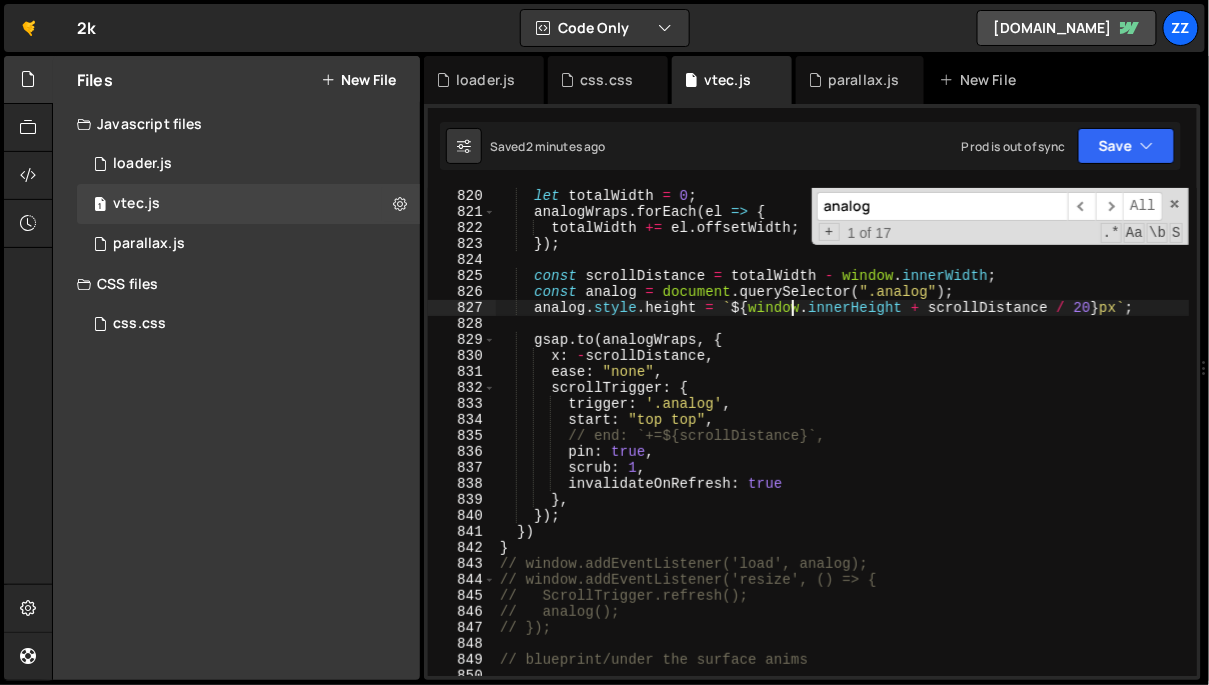 click on "let   totalWidth   =   0 ;       analogWraps . forEach ( el   =>   {          totalWidth   +=   el . offsetWidth ;       }) ;       const   scrollDistance   =   totalWidth   -   window . innerWidth ;       const   analog   =   document . querySelector ( ".analog" ) ;       analog . style . height   =   ` ${ window . innerHeight   +   scrollDistance   /   20 } px ` ;       gsap . to ( analogWraps ,   {          x :   - scrollDistance ,          ease :   "none" ,          scrollTrigger :   {             trigger :   '.analog' ,             start :   "top top" ,             // end: `+=${scrollDistance}`,             pin :   true ,             scrub :   1 ,             invalidateOnRefresh :   true          } ,       }) ;    }) } // window.addEventListener('load', analog); // window.addEventListener('resize', () => { //   ScrollTrigger.refresh(); //   analog(); // }); // blueprint/under the surface anims  function   blueprint ( )   {" at bounding box center (843, 448) 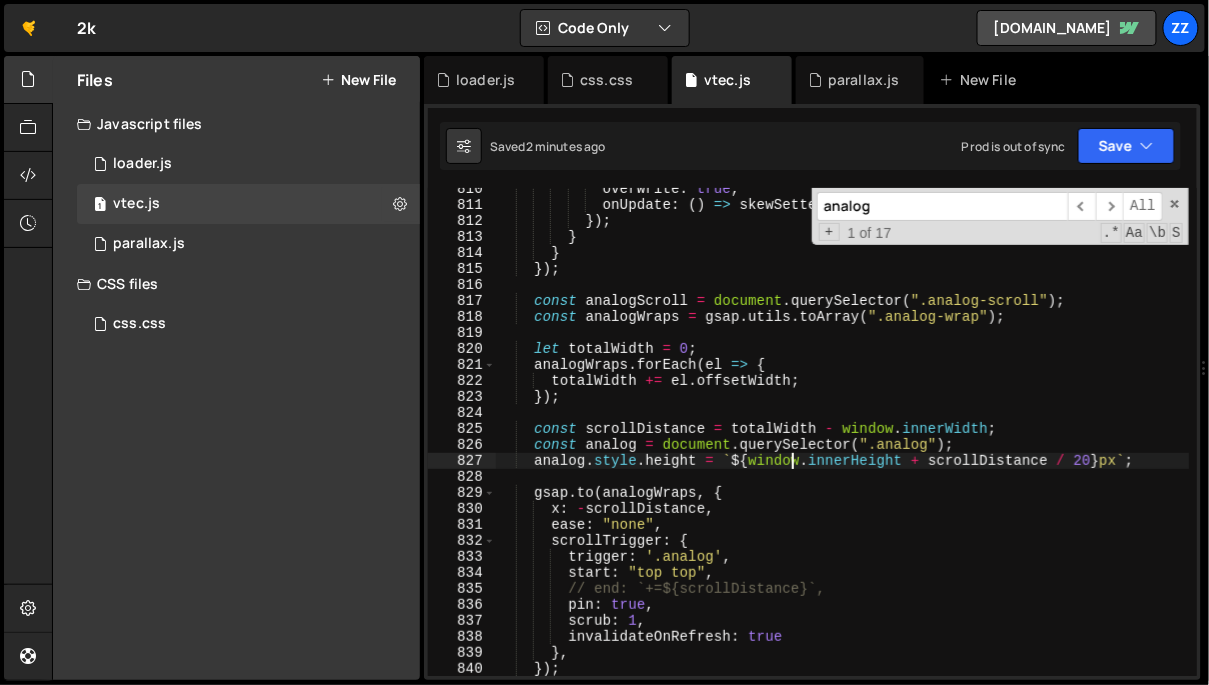 scroll, scrollTop: 13062, scrollLeft: 0, axis: vertical 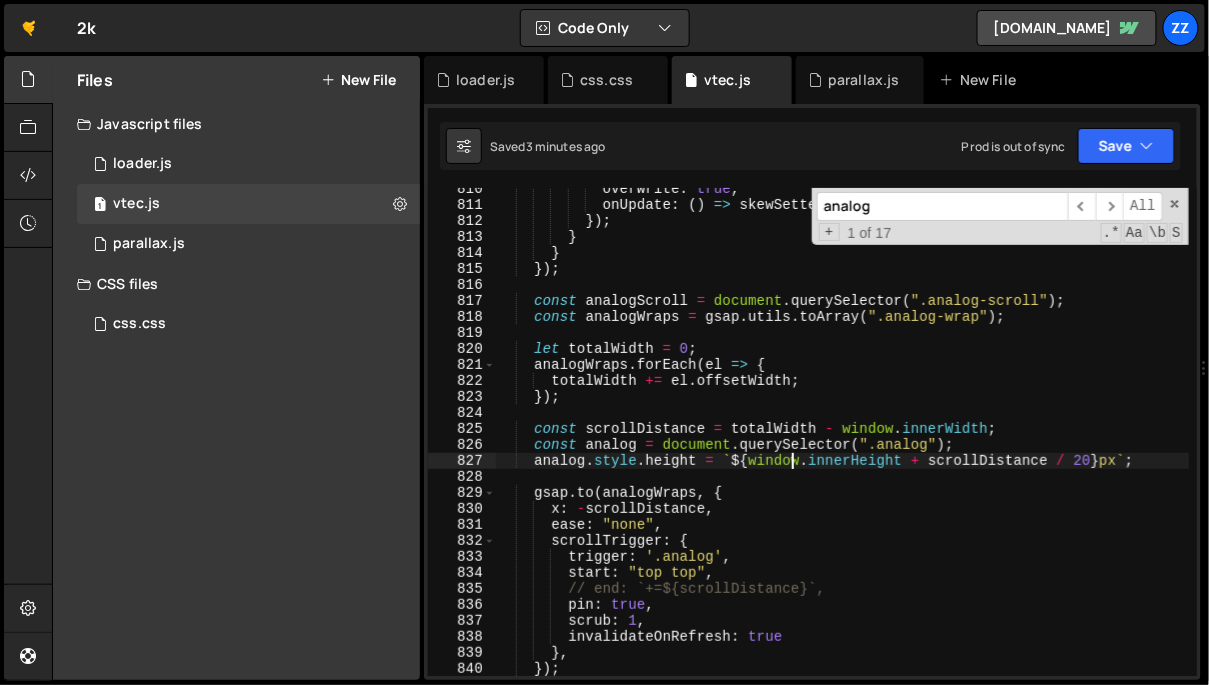 click on "overwrite :   true ,                   onUpdate :   ( )   =>   skewSetter ( proxy . skew )                }) ;             }          }       }) ;       const   analogScroll   =   document . querySelector ( ".analog-scroll" ) ;       const   analogWraps   =   gsap . utils . toArray ( ".analog-wrap" ) ;       let   totalWidth   =   0 ;       analogWraps . forEach ( el   =>   {          totalWidth   +=   el . offsetWidth ;       }) ;       const   scrollDistance   =   totalWidth   -   window . innerWidth ;       const   analog   =   document . querySelector ( ".analog" ) ;       analog . style . height   =   ` ${ window . innerHeight   +   scrollDistance   /   20 } px ` ;       gsap . to ( analogWraps ,   {          x :   - scrollDistance ,          ease :   "none" ,          scrollTrigger :   {             trigger :   '.analog' ,             start :   "top top" ,             // end: `+=${scrollDistance}`,             pin :   true ,             scrub :   1 ,             invalidateOnRefresh :" at bounding box center (843, 441) 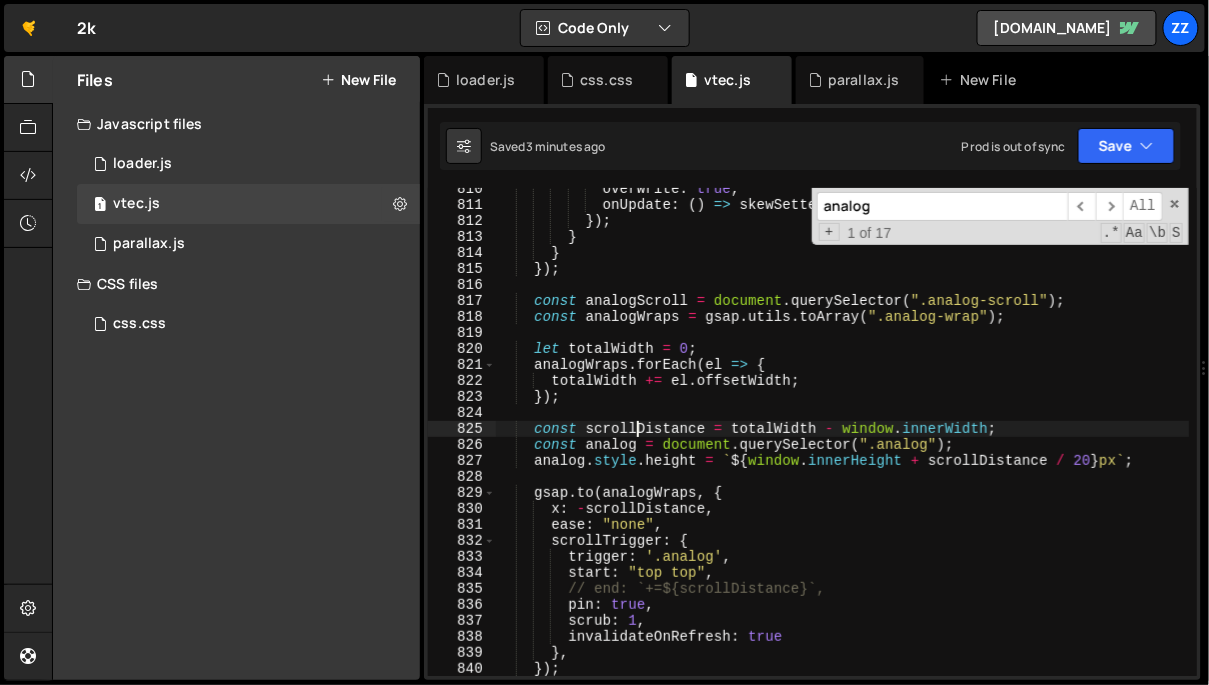 click on "overwrite :   true ,                   onUpdate :   ( )   =>   skewSetter ( proxy . skew )                }) ;             }          }       }) ;       const   analogScroll   =   document . querySelector ( ".analog-scroll" ) ;       const   analogWraps   =   gsap . utils . toArray ( ".analog-wrap" ) ;       let   totalWidth   =   0 ;       analogWraps . forEach ( el   =>   {          totalWidth   +=   el . offsetWidth ;       }) ;       const   scrollDistance   =   totalWidth   -   window . innerWidth ;       const   analog   =   document . querySelector ( ".analog" ) ;       analog . style . height   =   ` ${ window . innerHeight   +   scrollDistance   /   20 } px ` ;       gsap . to ( analogWraps ,   {          x :   - scrollDistance ,          ease :   "none" ,          scrollTrigger :   {             trigger :   '.analog' ,             start :   "top top" ,             // end: `+=${scrollDistance}`,             pin :   true ,             scrub :   1 ,             invalidateOnRefresh :" at bounding box center [843, 441] 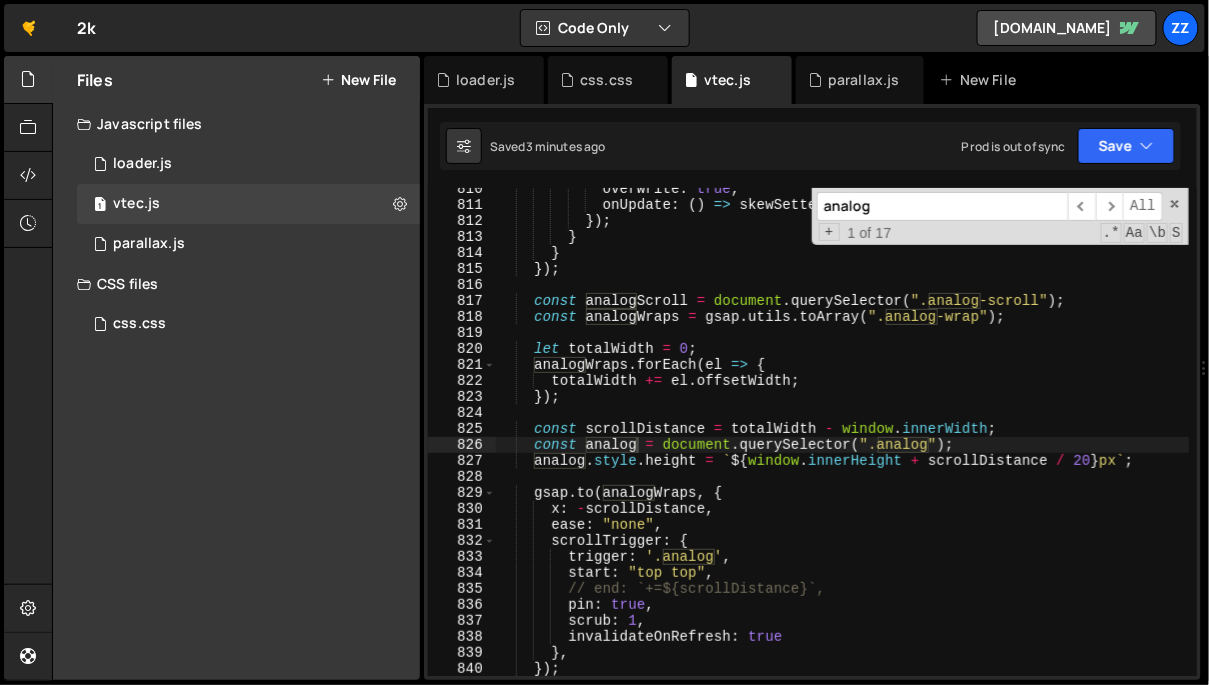 drag, startPoint x: 879, startPoint y: 204, endPoint x: 759, endPoint y: 198, distance: 120.14991 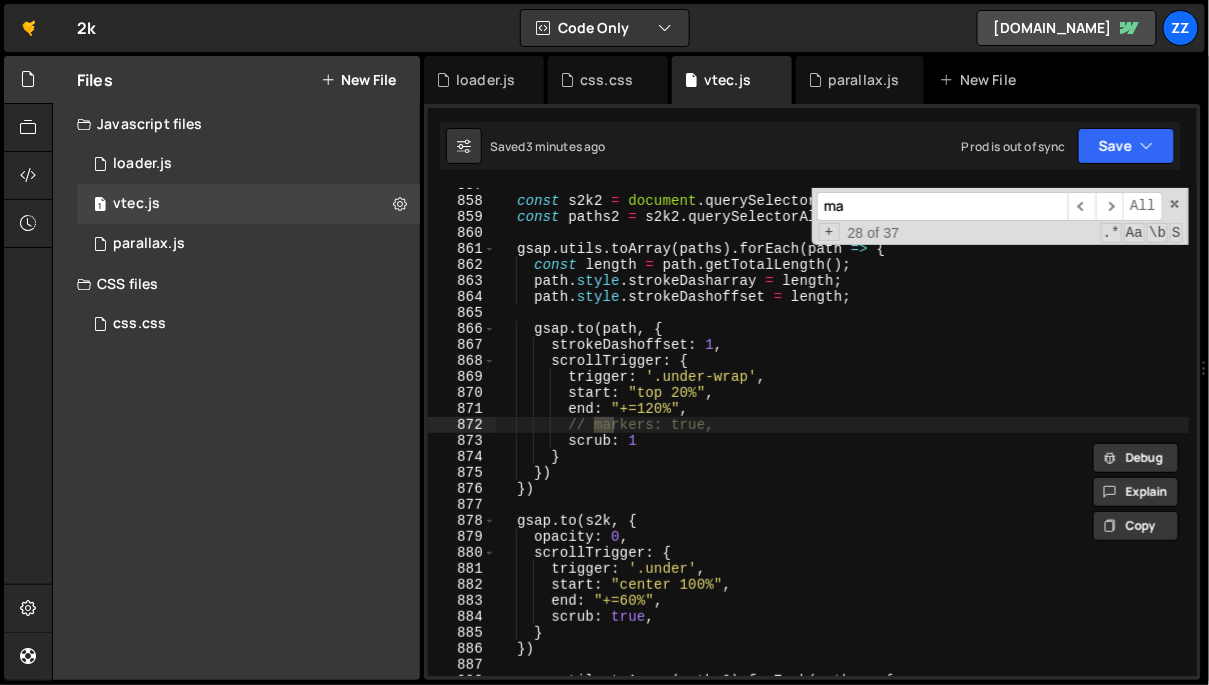 scroll, scrollTop: 13819, scrollLeft: 0, axis: vertical 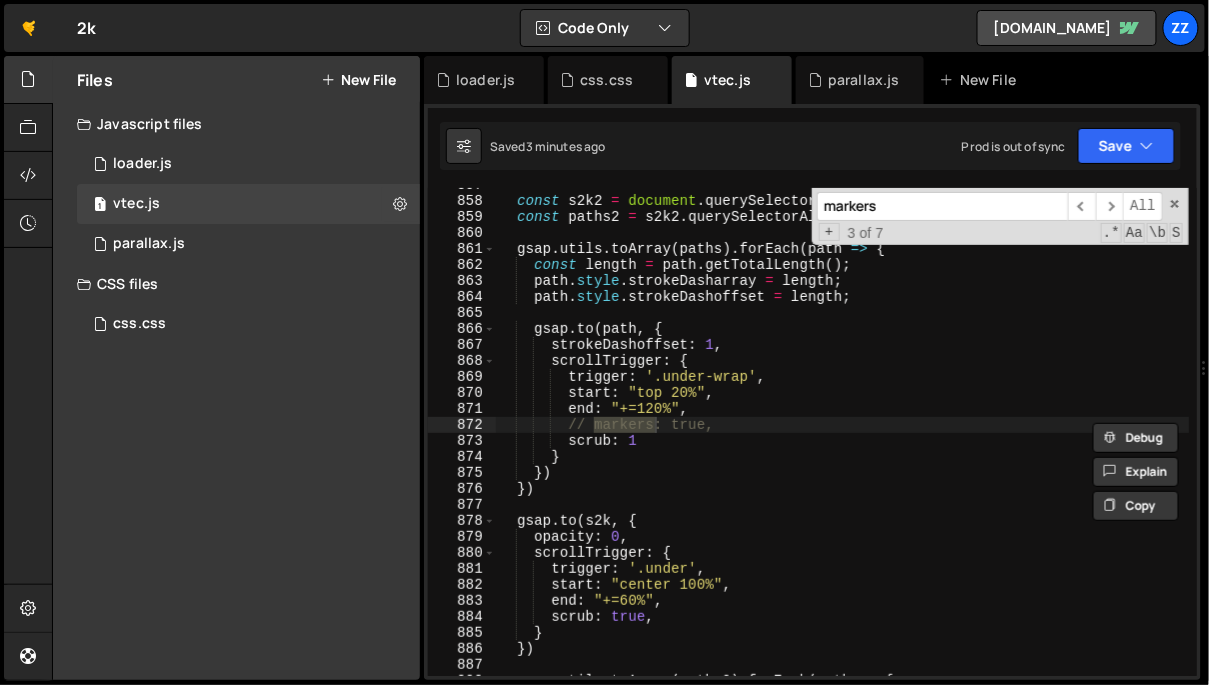 type on "markers" 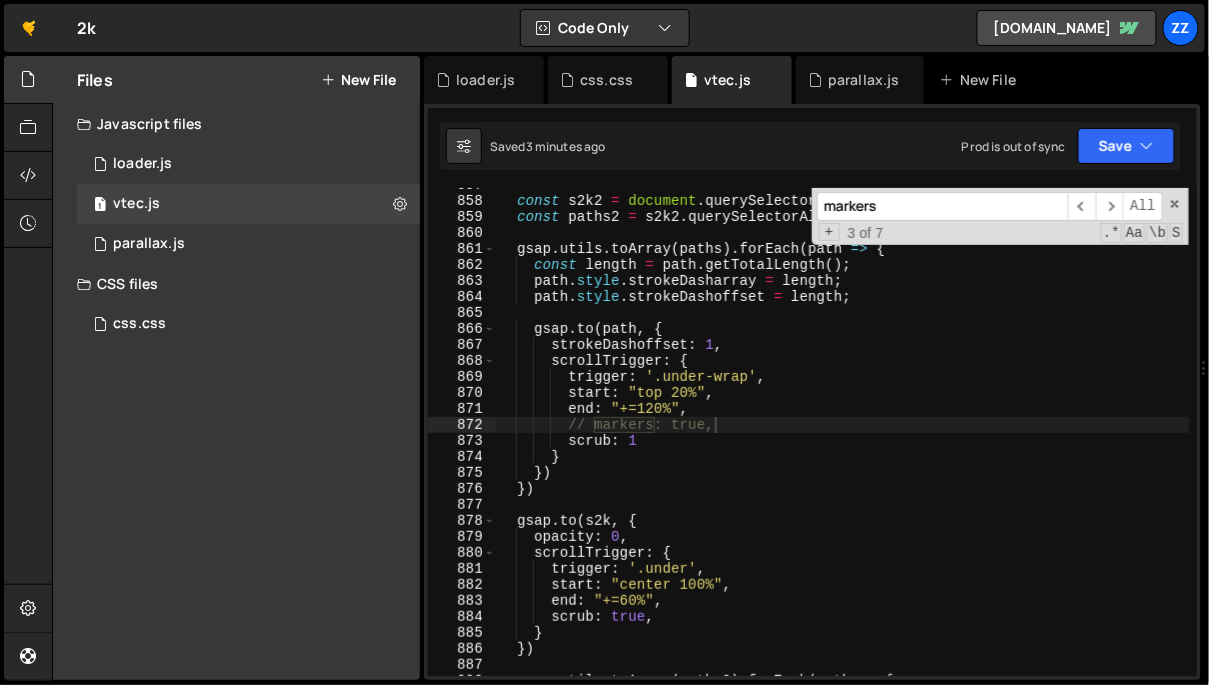 click on "markers" at bounding box center (942, 206) 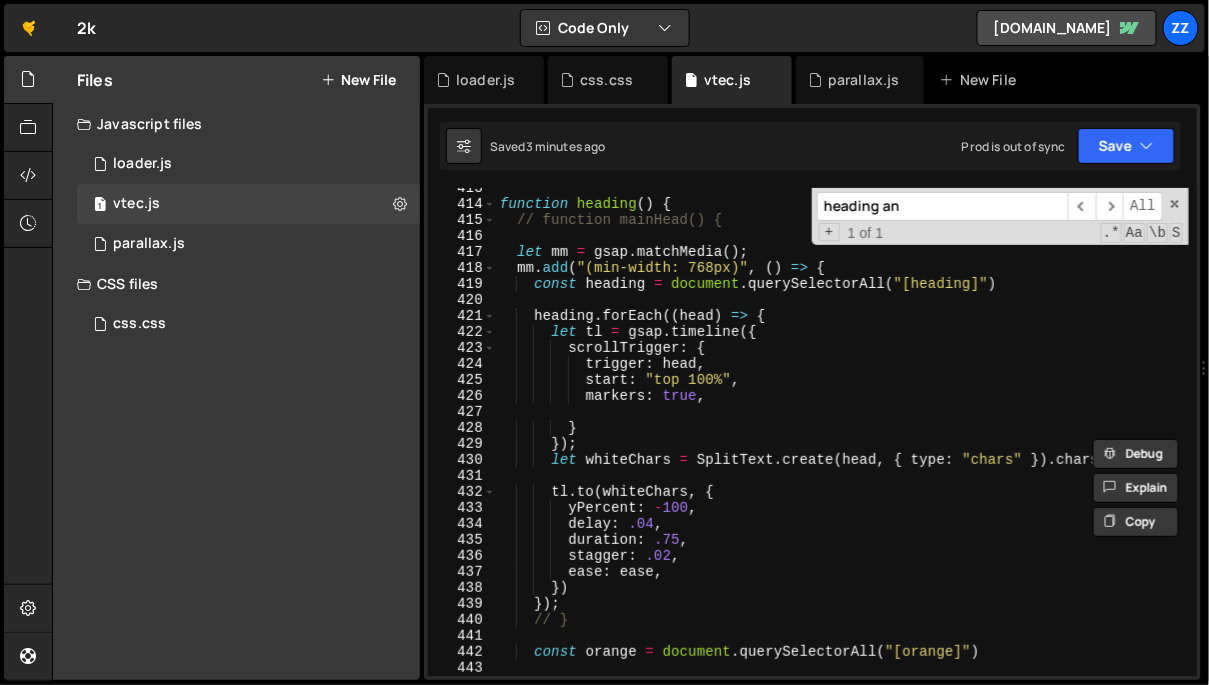 scroll, scrollTop: 6680, scrollLeft: 0, axis: vertical 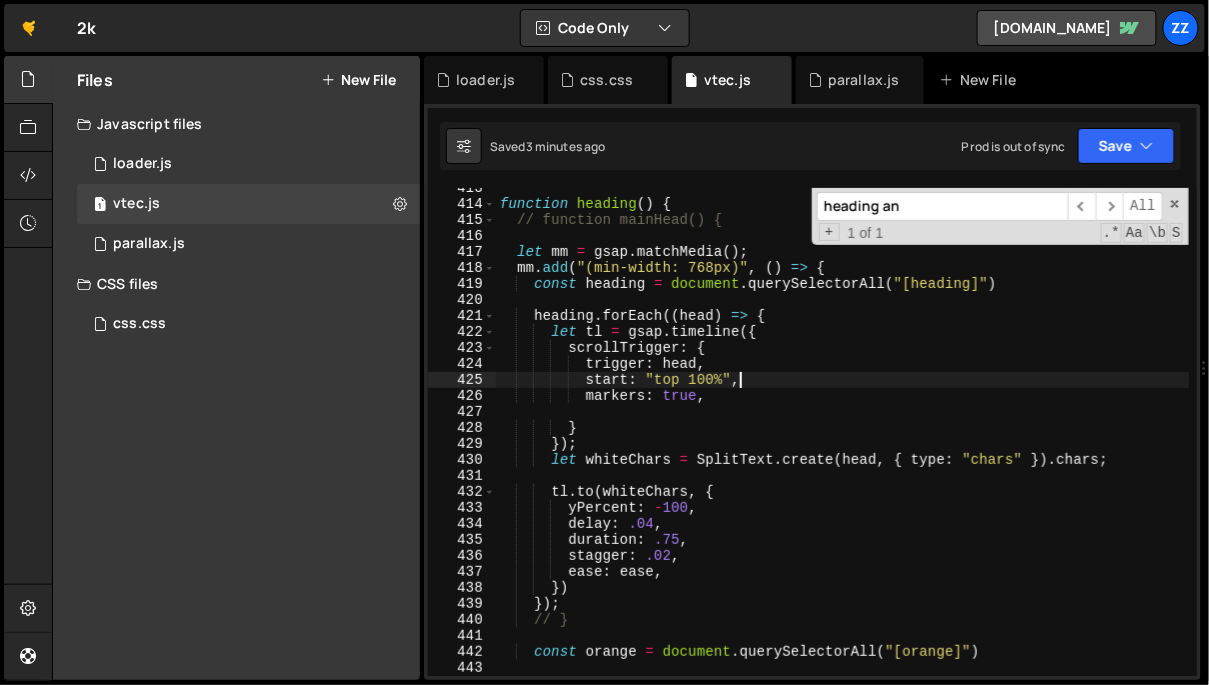 click on "function   heading ( )   {    // function mainHead() {    let   mm   =   gsap . matchMedia ( ) ;    mm . add ( "(min-width: 768px)" ,   ( )   =>   {       const   heading   =   document . querySelectorAll ( "[heading]" )       heading . forEach (( head )   =>   {          let   tl   =   gsap . timeline ({             scrollTrigger :   {                trigger :   head ,                start :   "top 100%" ,                markers :   true ,             }          }) ;          let   whiteChars   =   SplitText . create ( head ,   {   type :   "chars"   }) . chars ;          tl . to ( whiteChars ,   {             yPercent :   - 100 ,             delay :   .04 ,             duration :   .75 ,             stagger :   .02 ,             ease :   ease ,          })       }) ;       // }       const   orange   =   document . querySelectorAll ( "[orange]" )       orange . forEach (( orange )   =>   {" at bounding box center [843, 440] 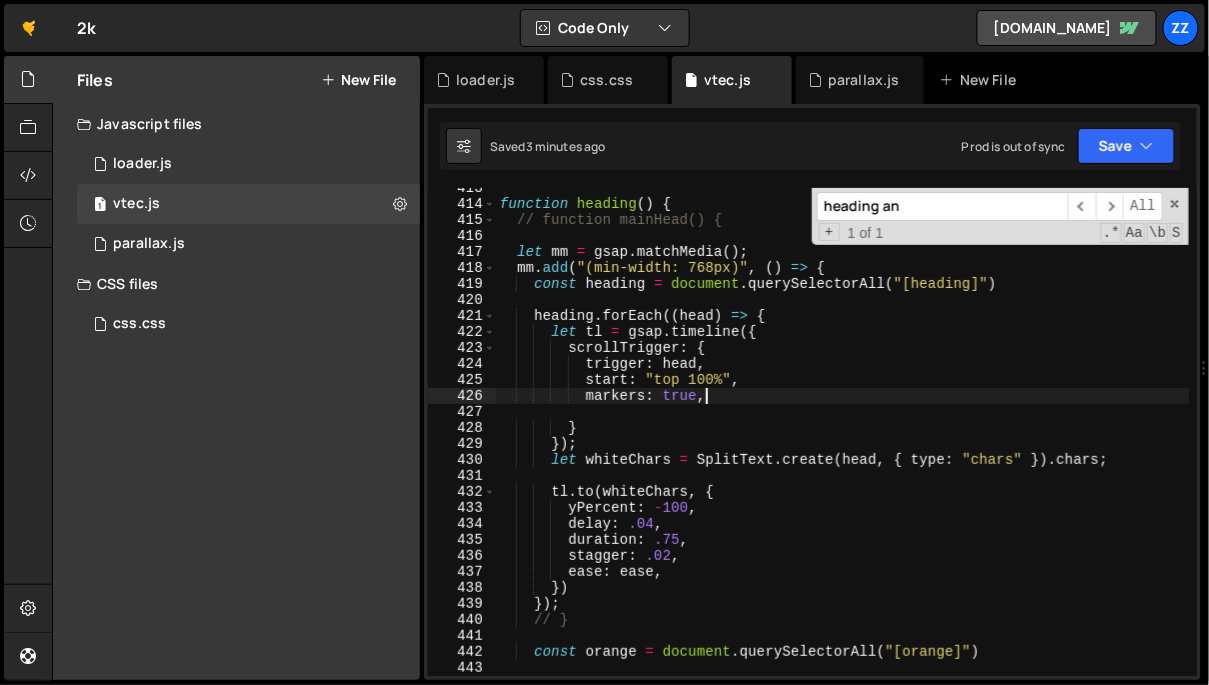 type on "// markers: true," 